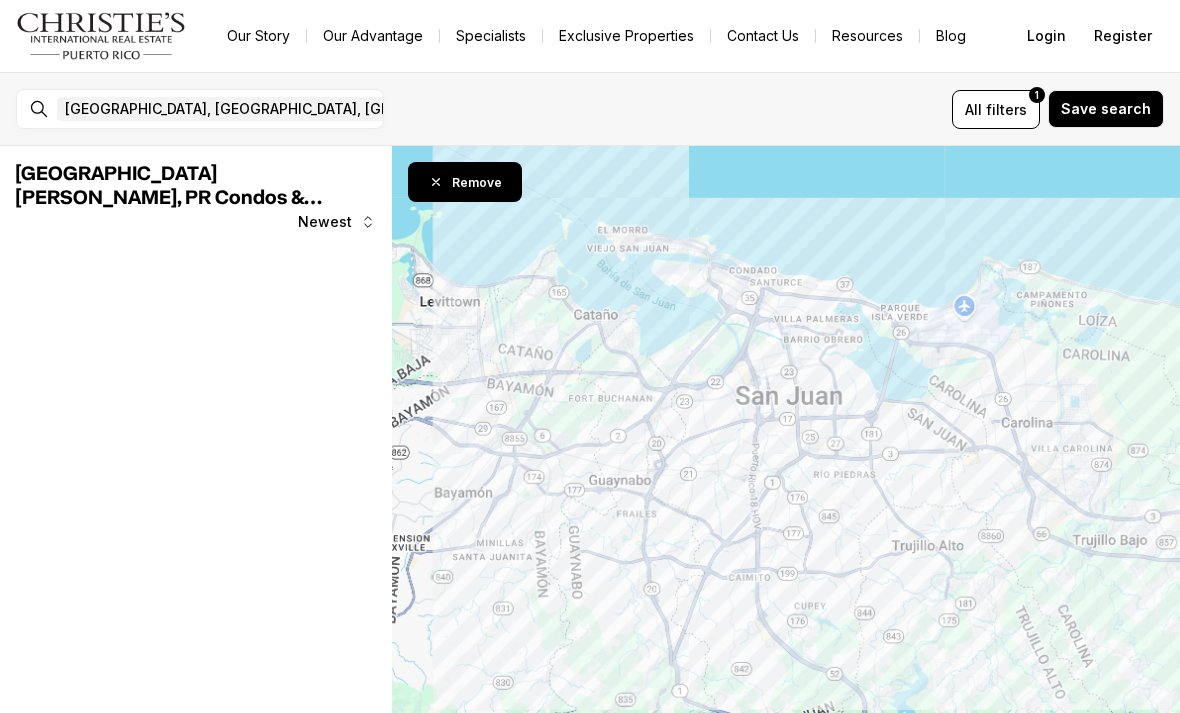 scroll, scrollTop: 0, scrollLeft: 0, axis: both 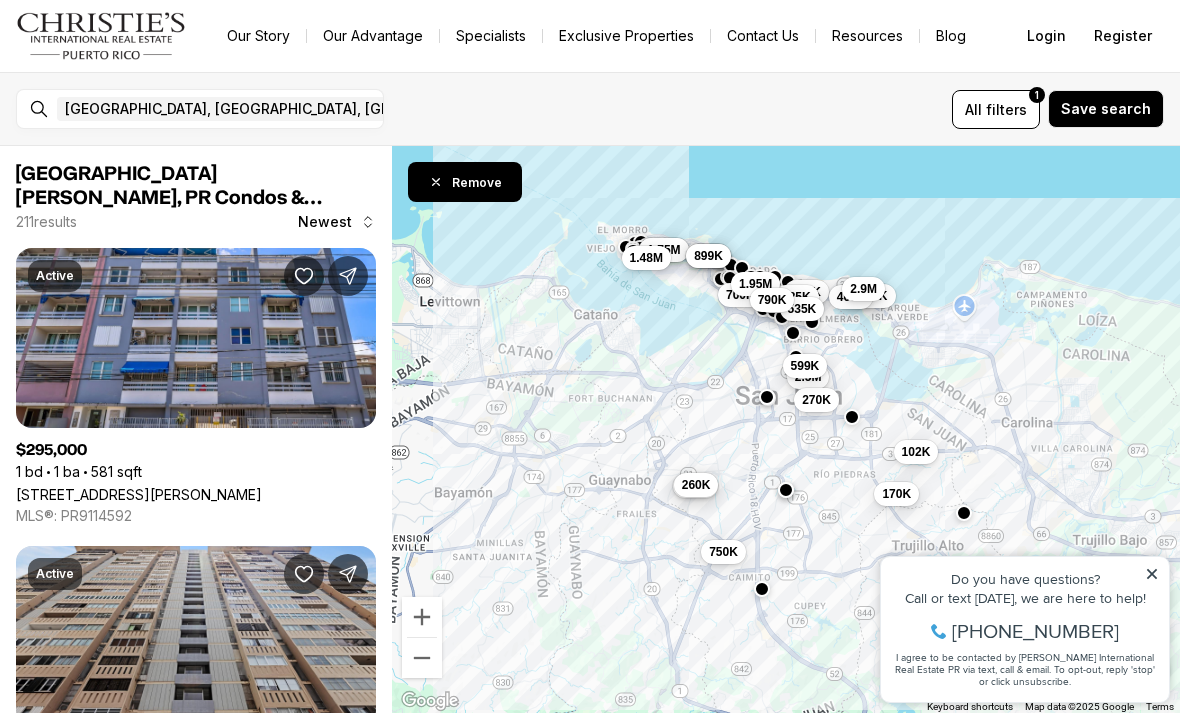click 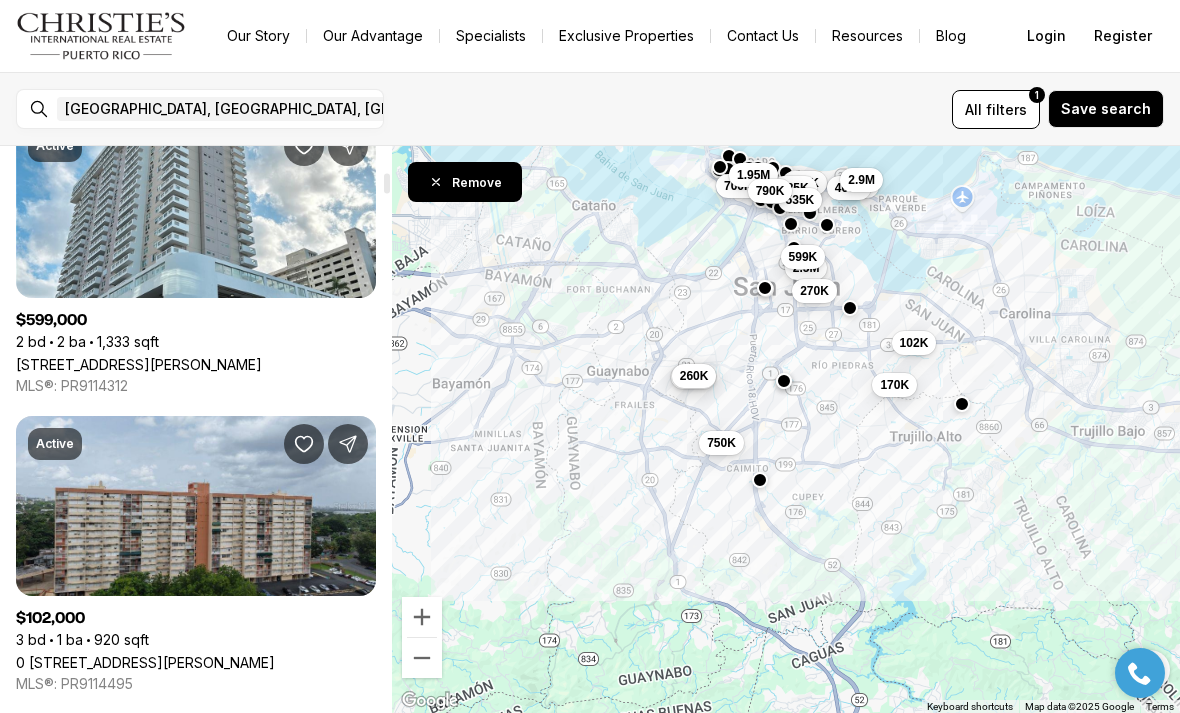 scroll, scrollTop: 729, scrollLeft: 0, axis: vertical 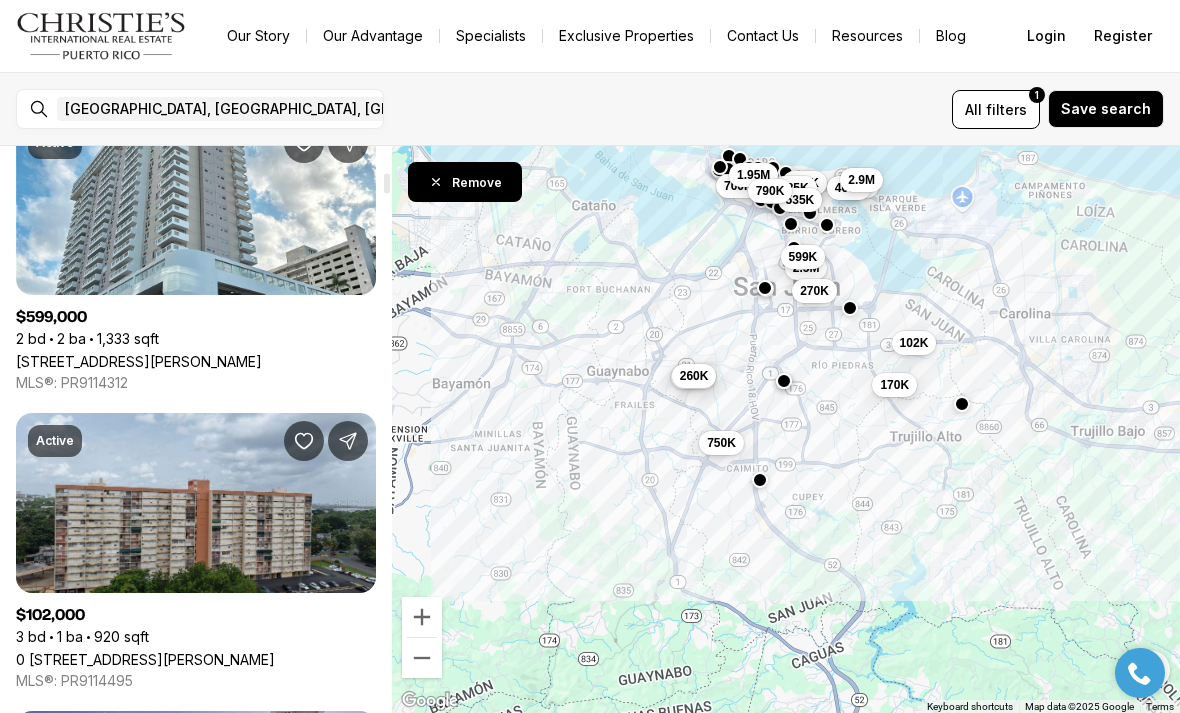 click on "[STREET_ADDRESS][PERSON_NAME]" at bounding box center (139, 361) 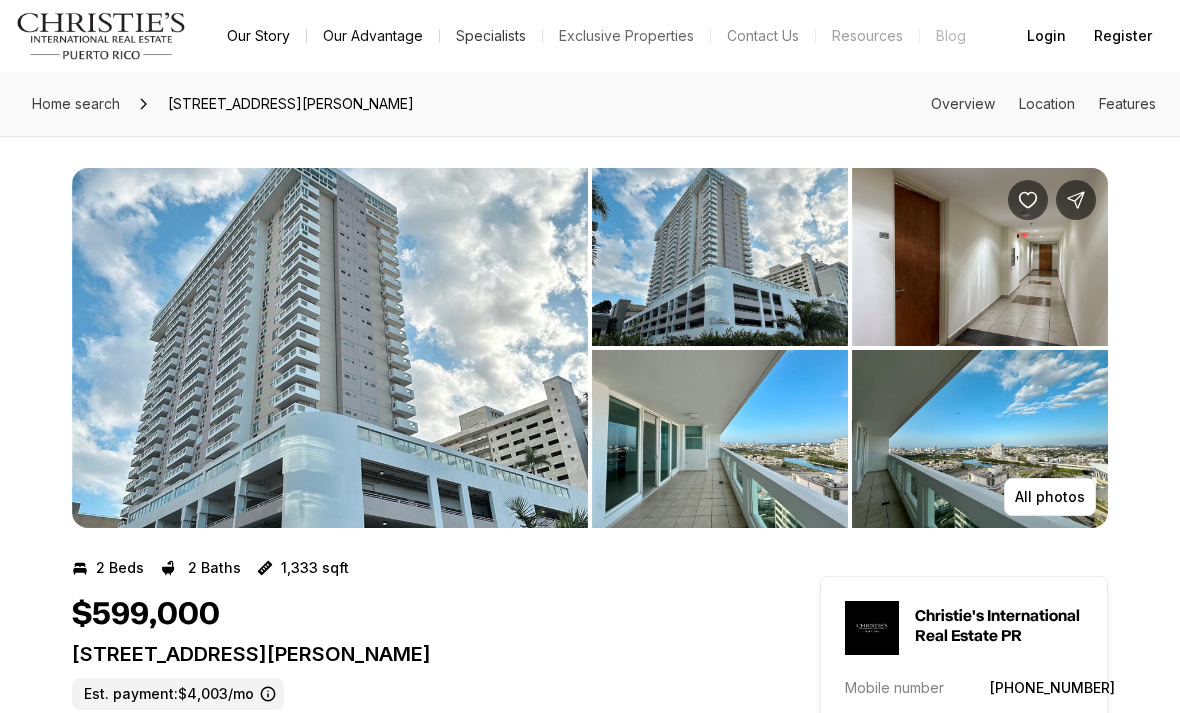 scroll, scrollTop: 0, scrollLeft: 0, axis: both 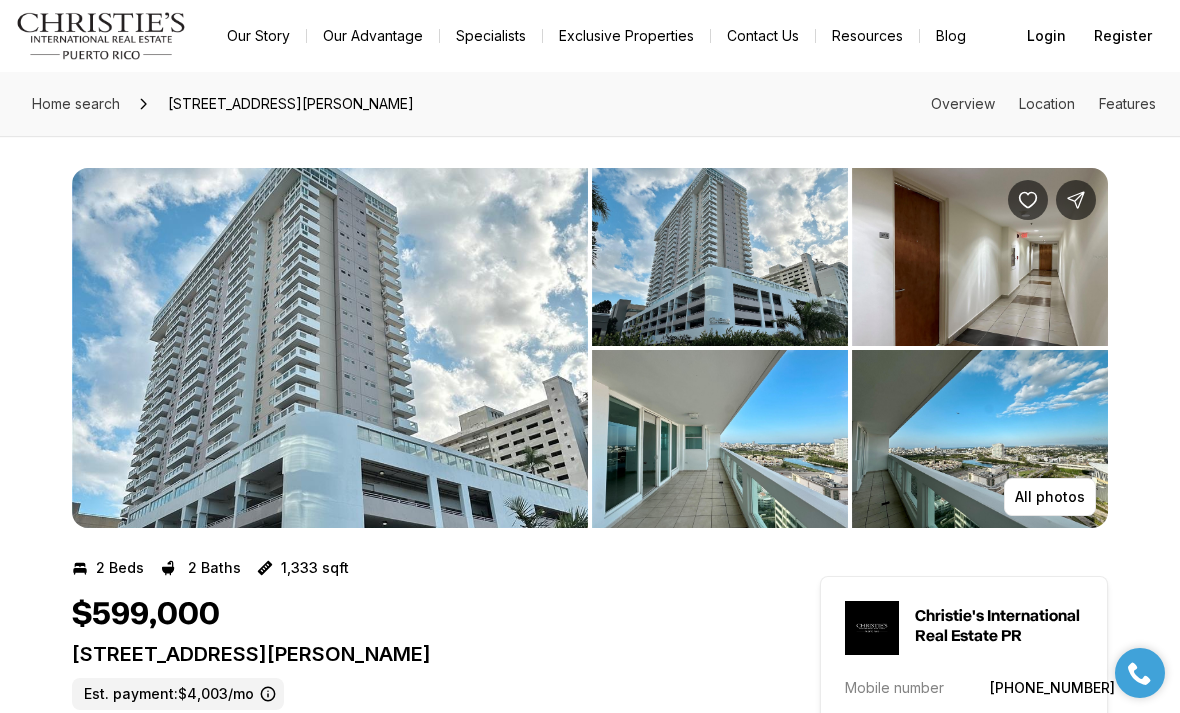 click at bounding box center (980, 257) 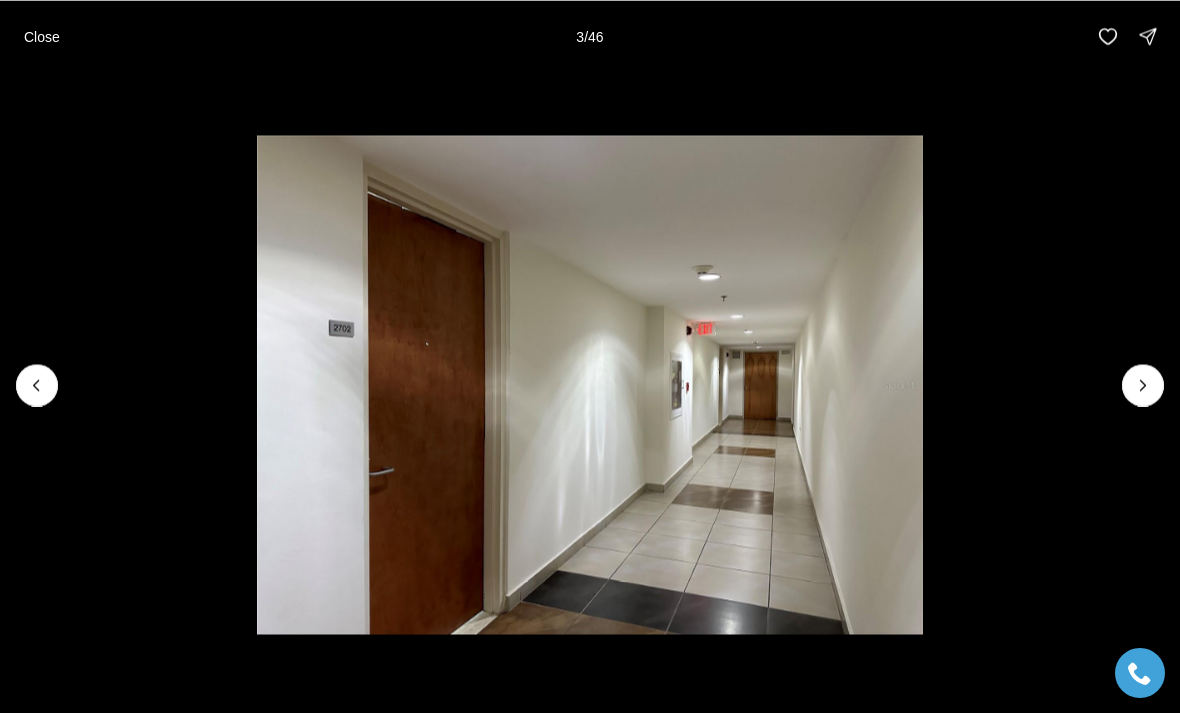 click 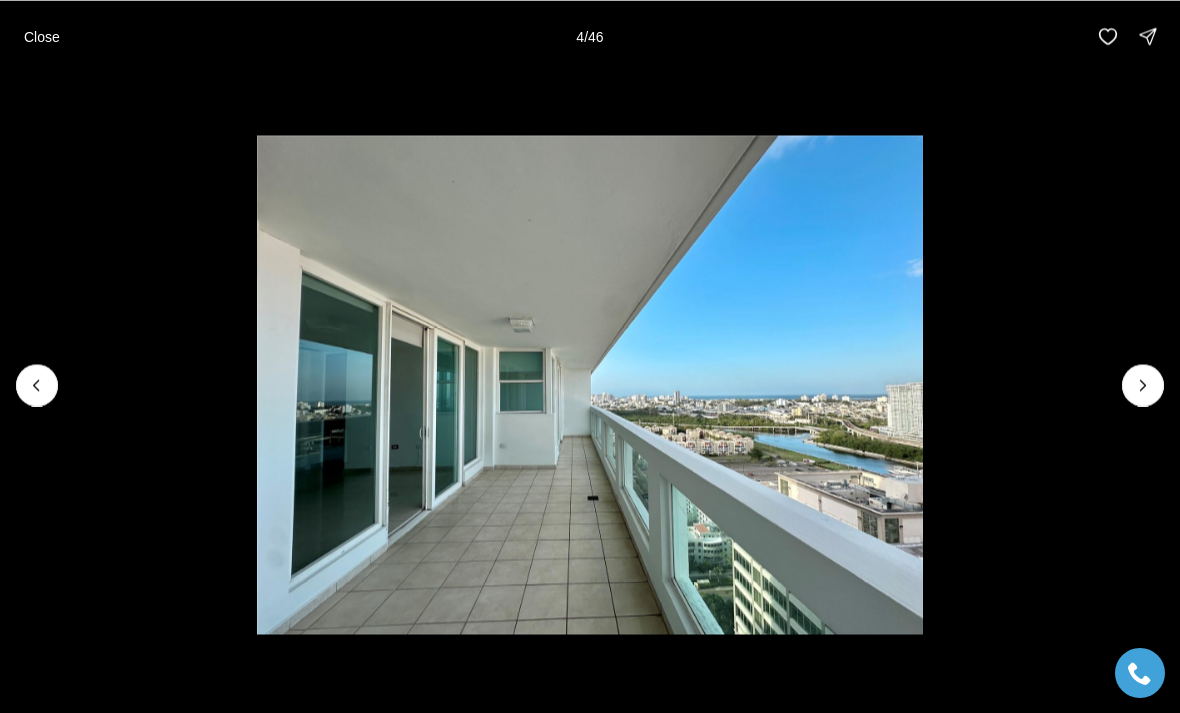 click 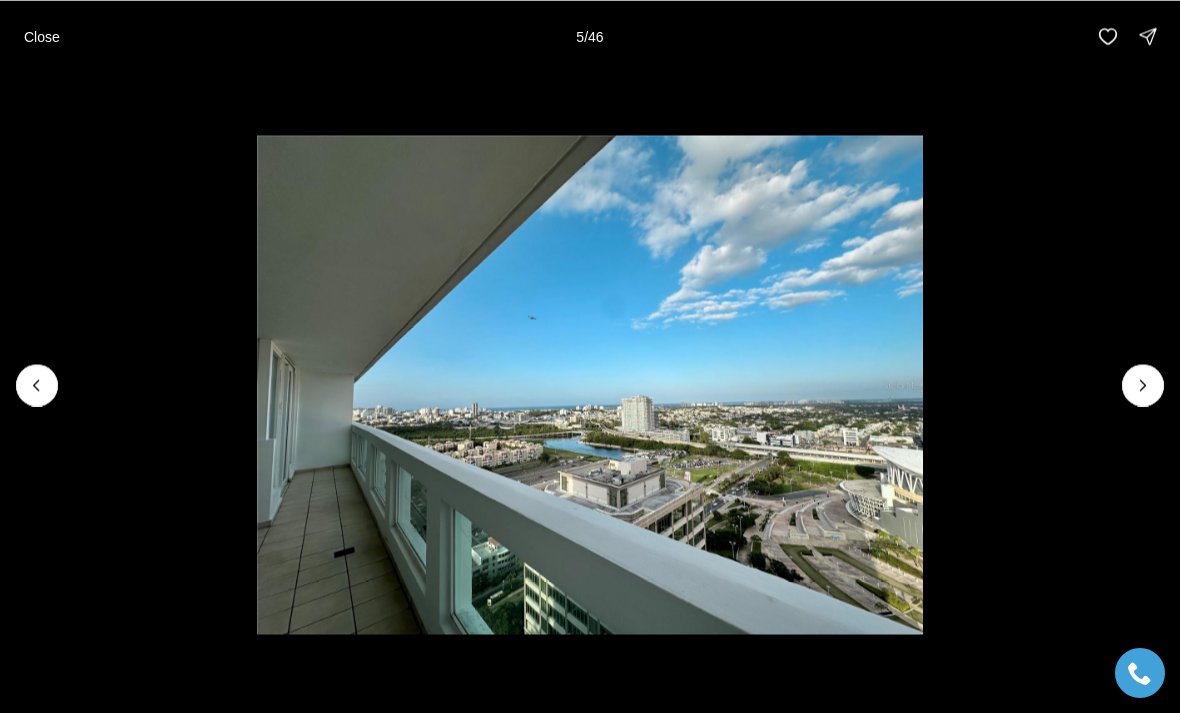 click 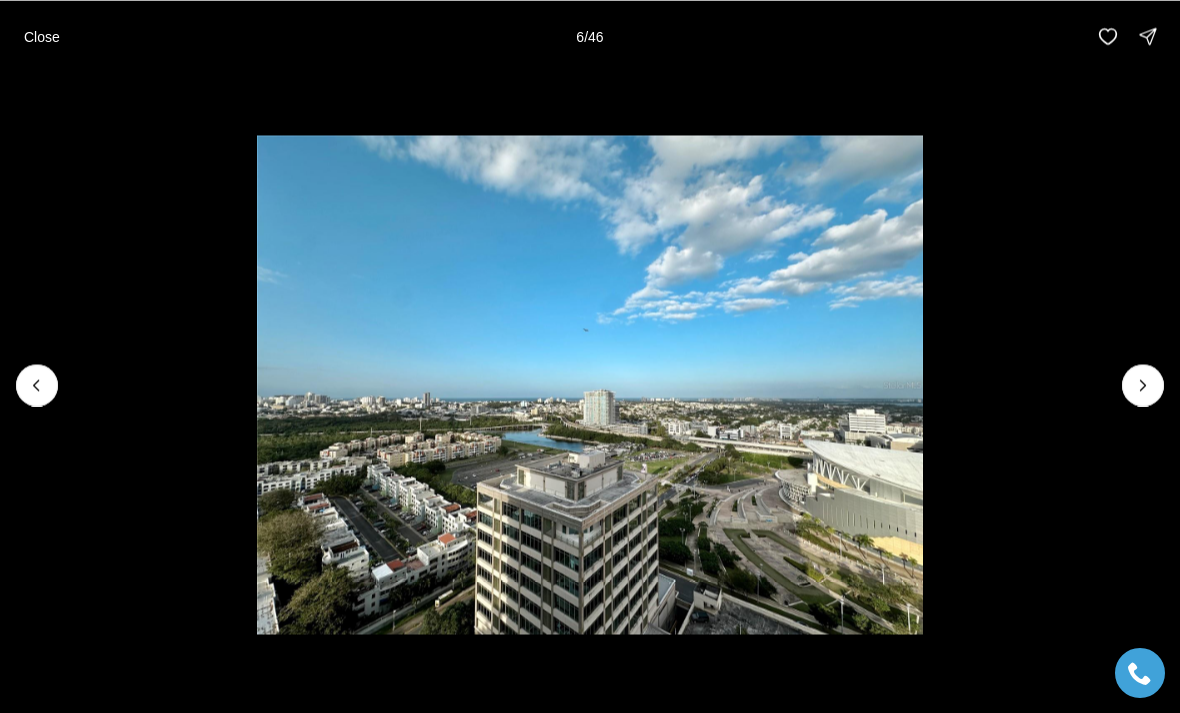 click 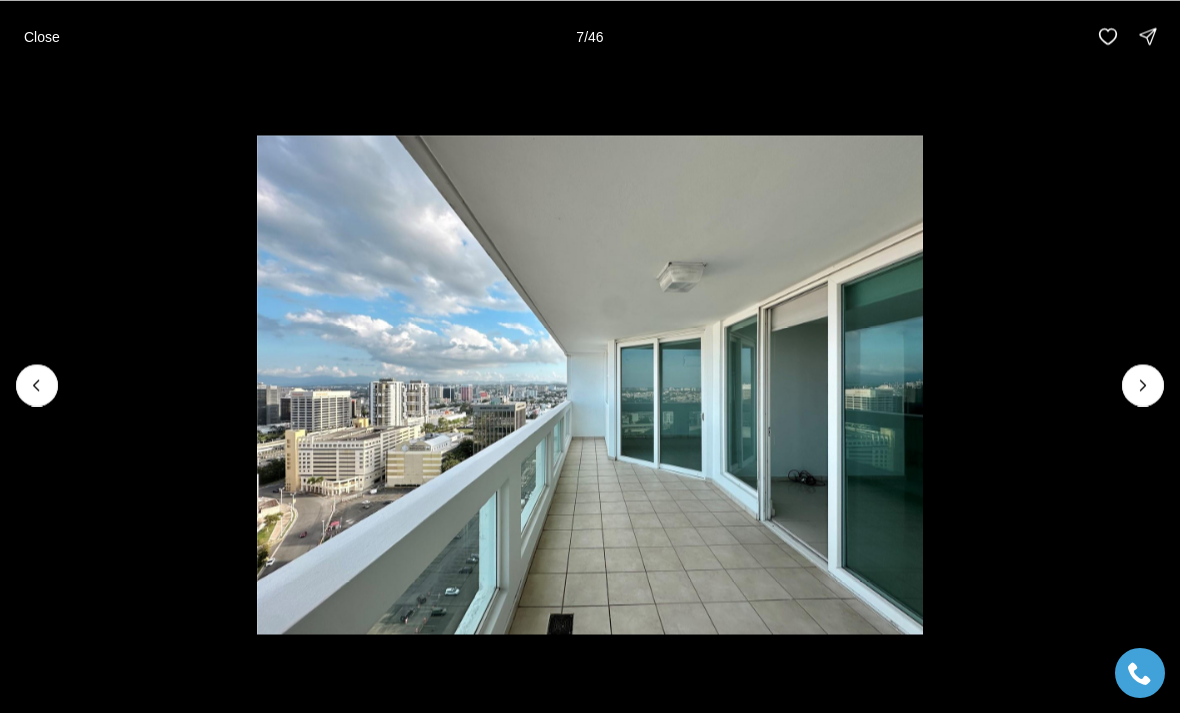 click 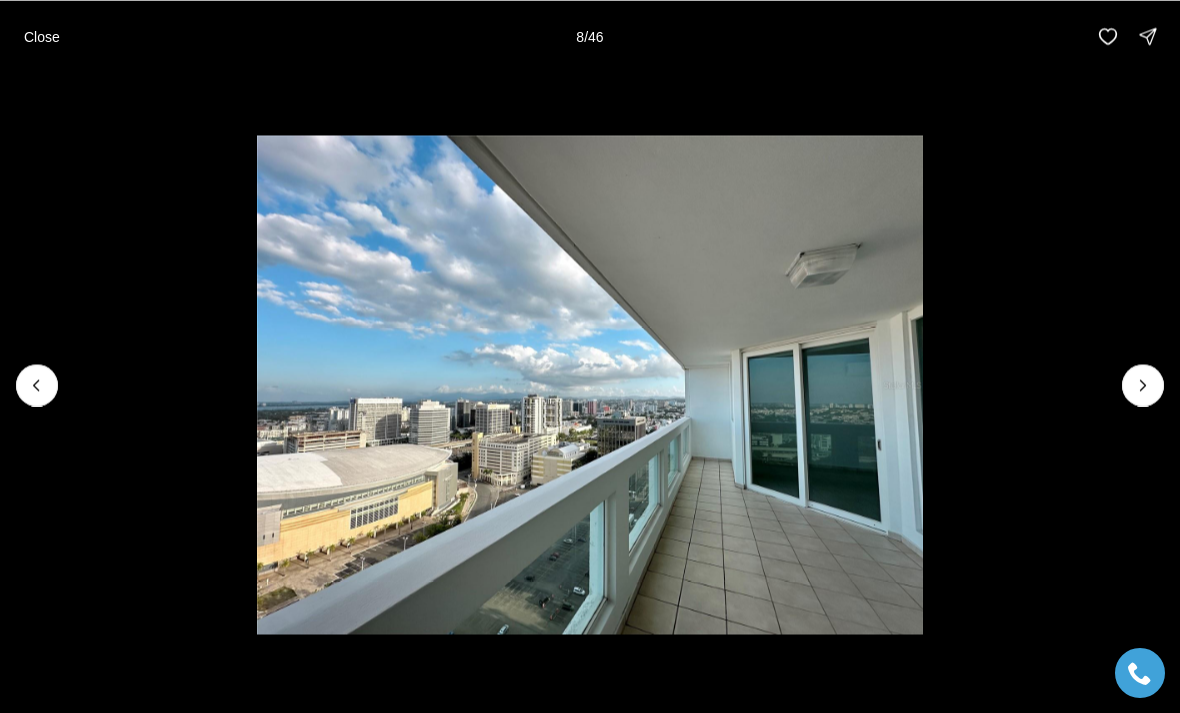 click 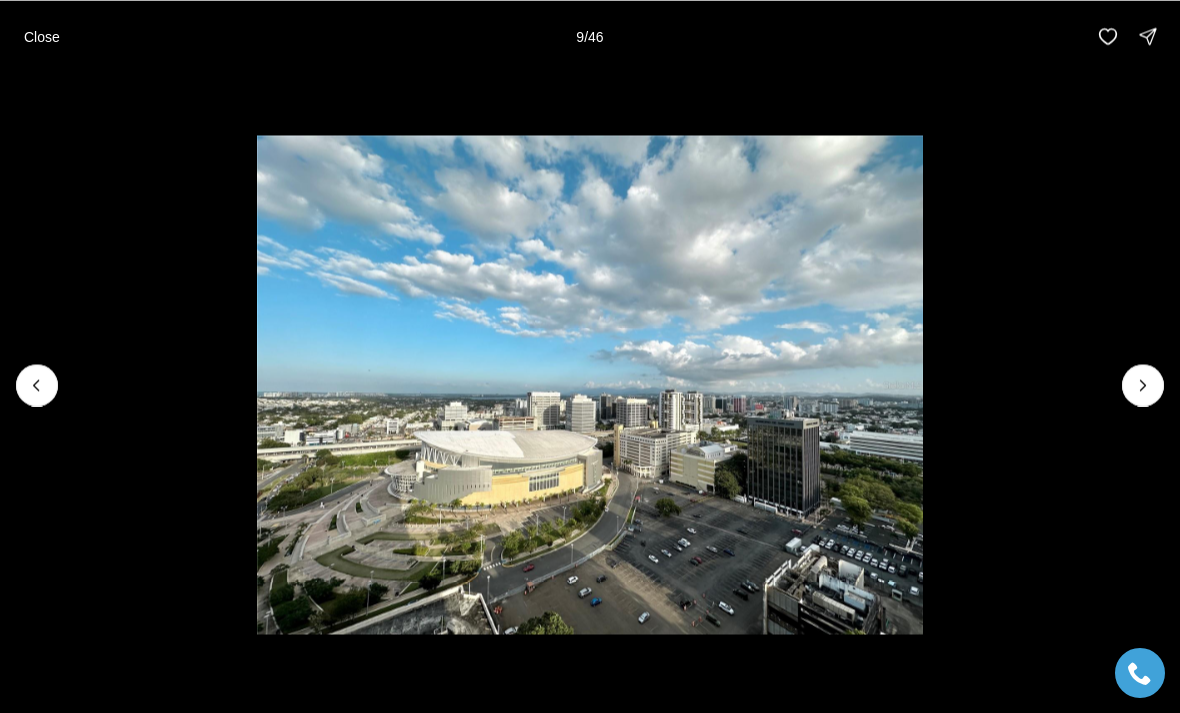 click 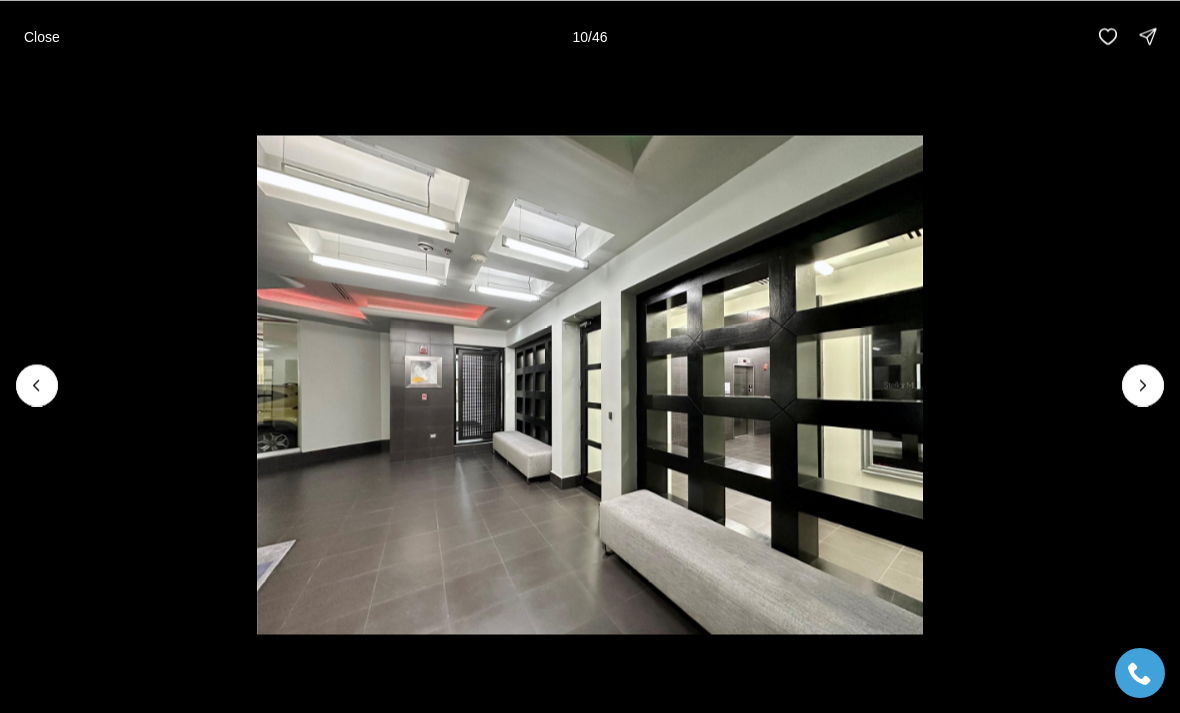 click 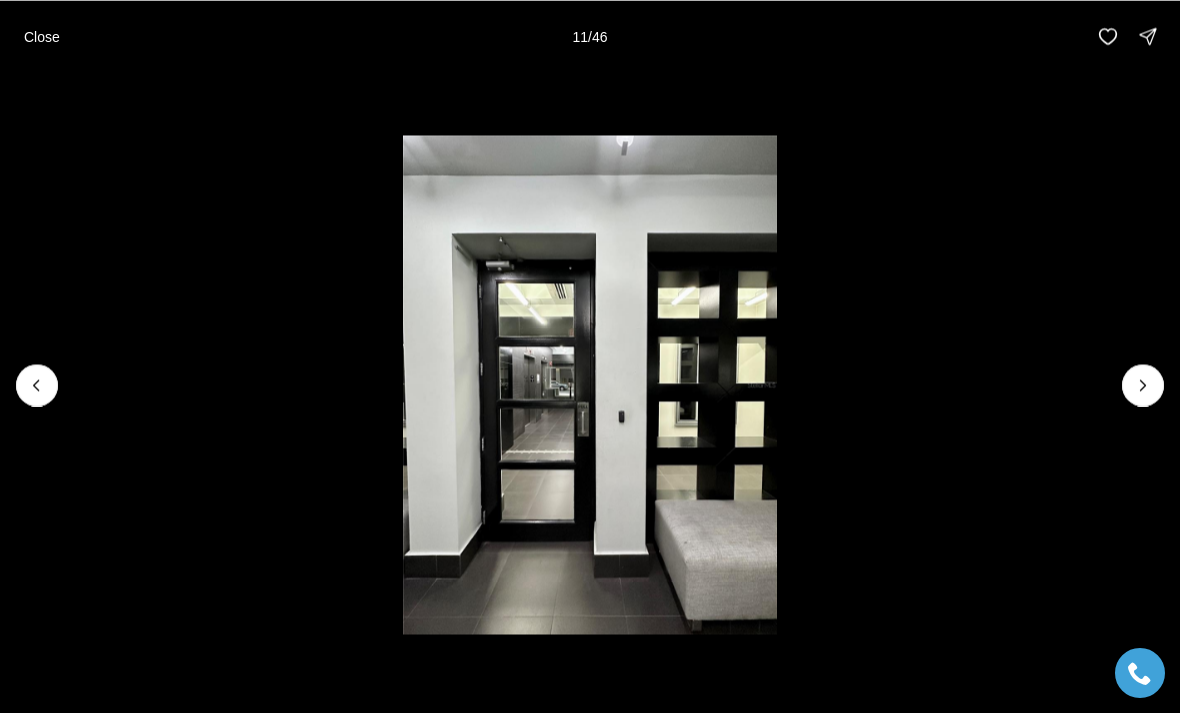 click 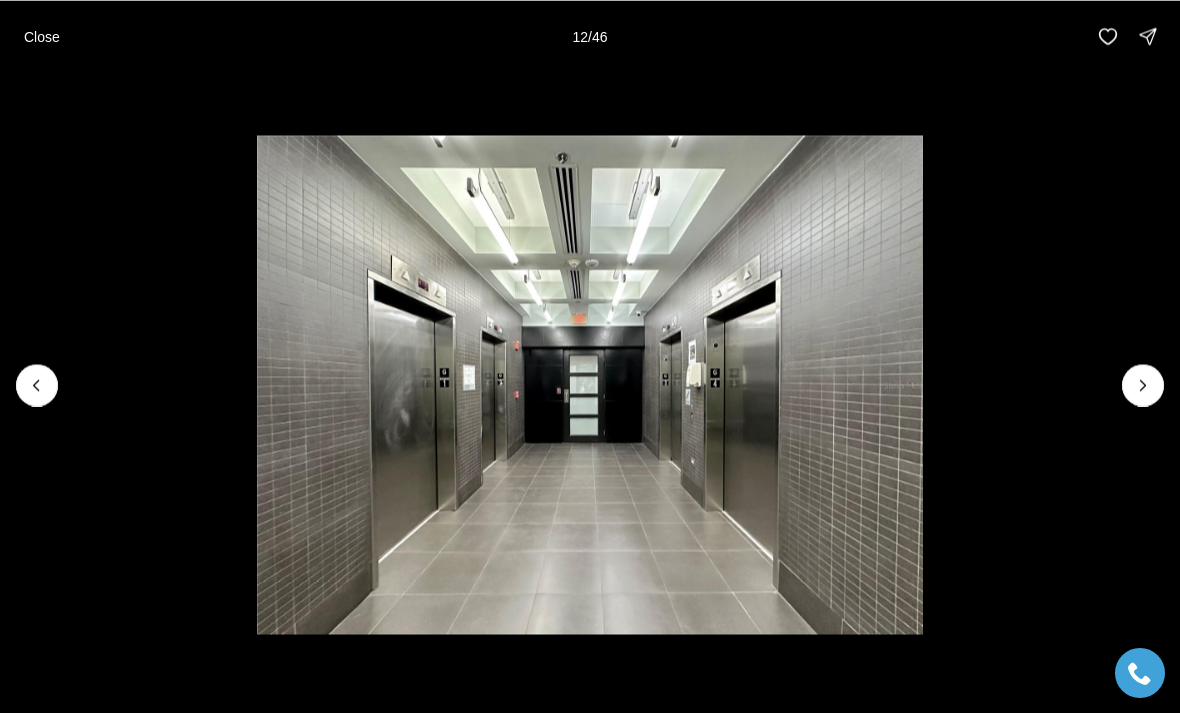 click 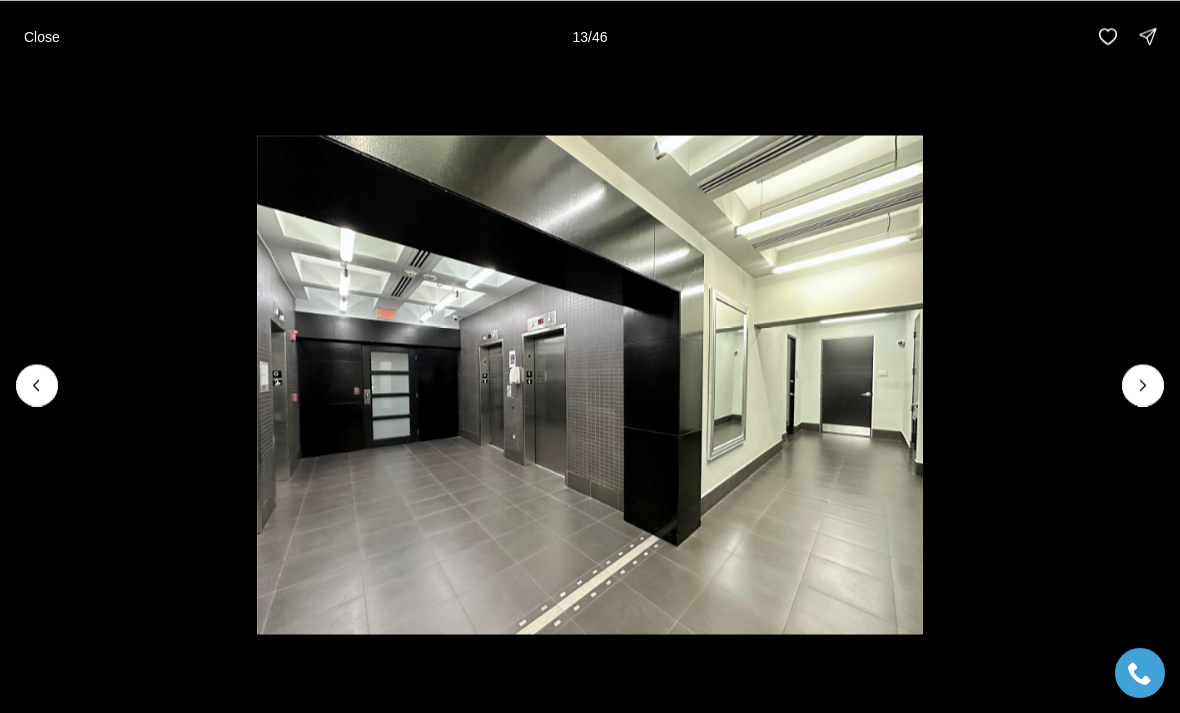 click 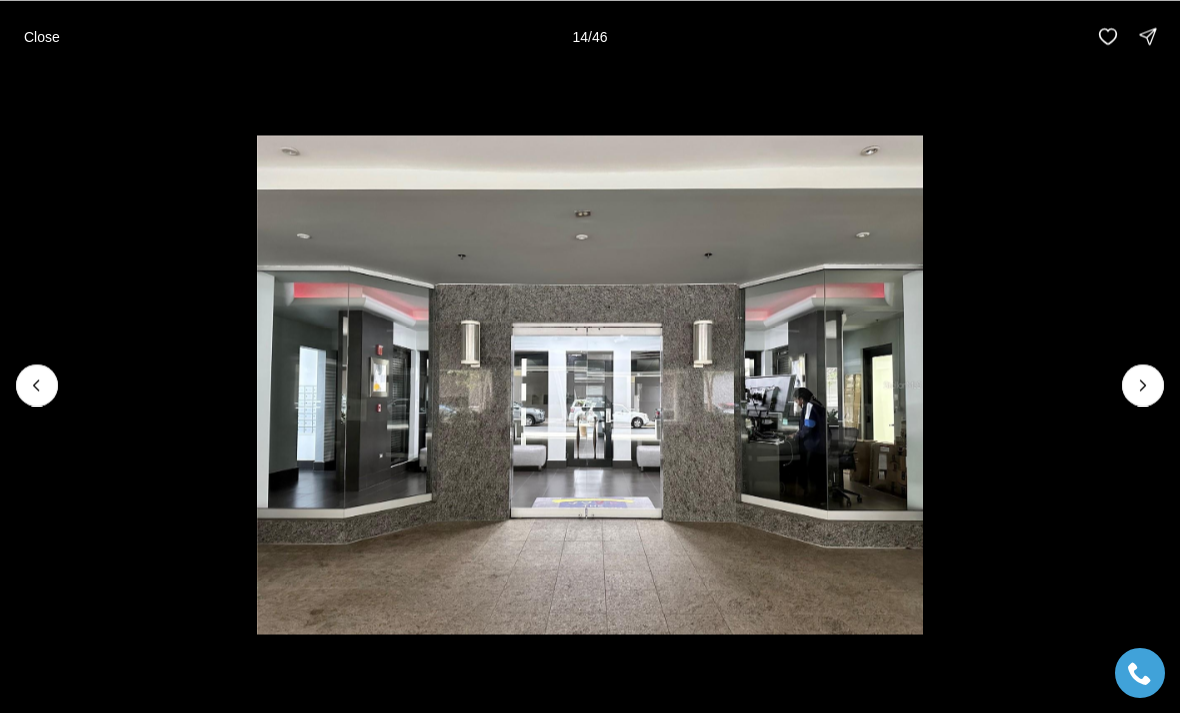 click 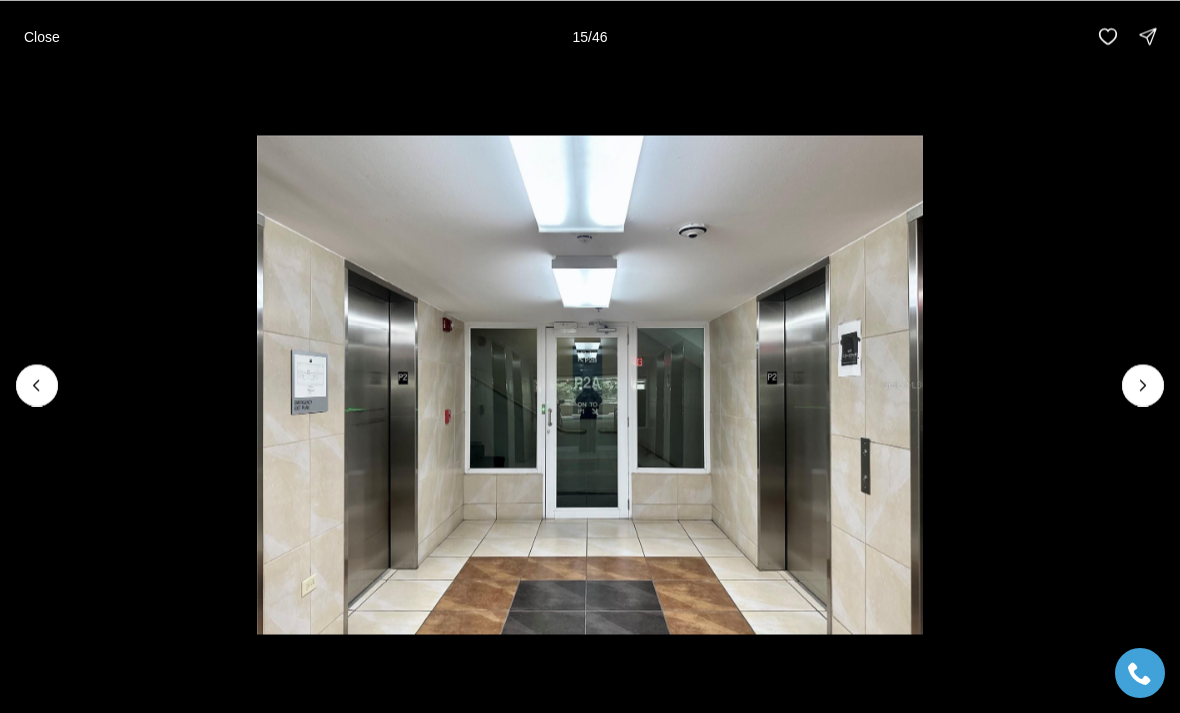 click 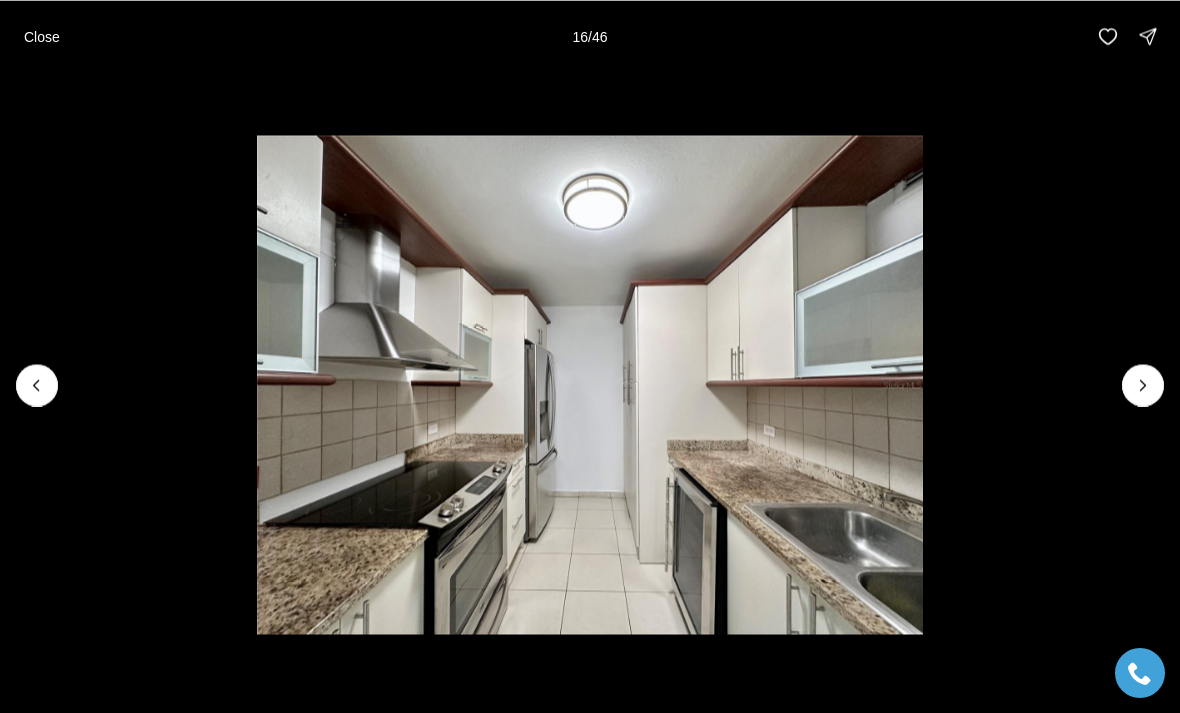 click 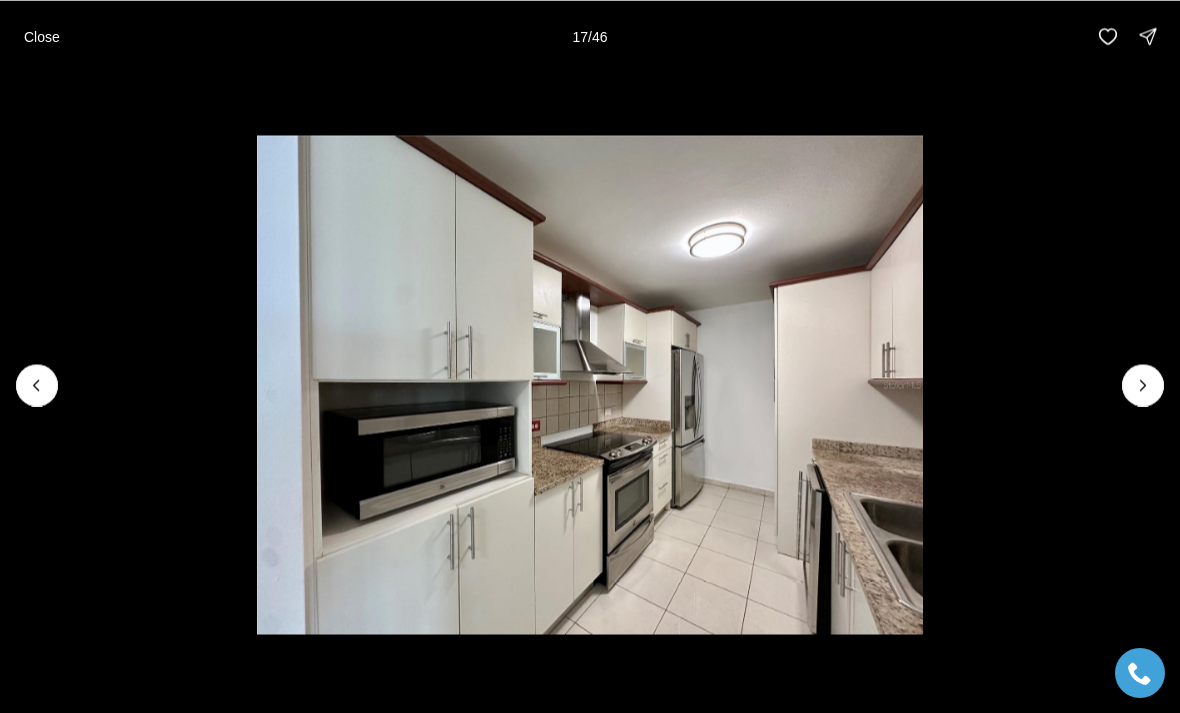 click 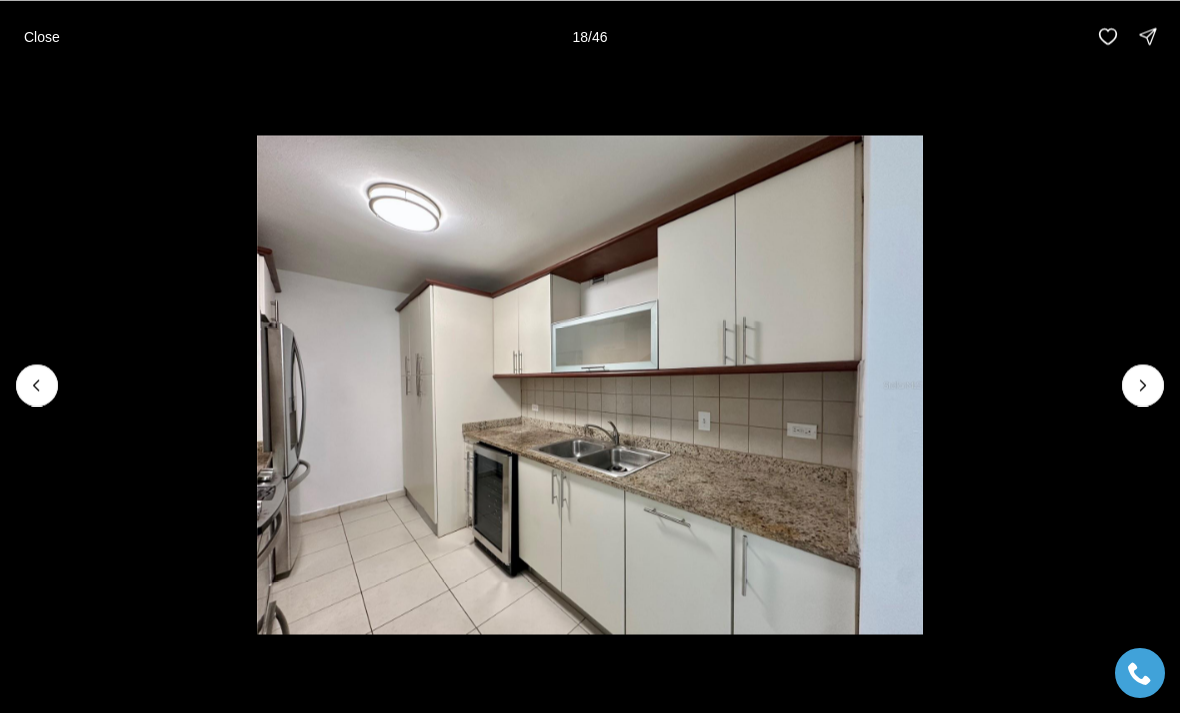 click 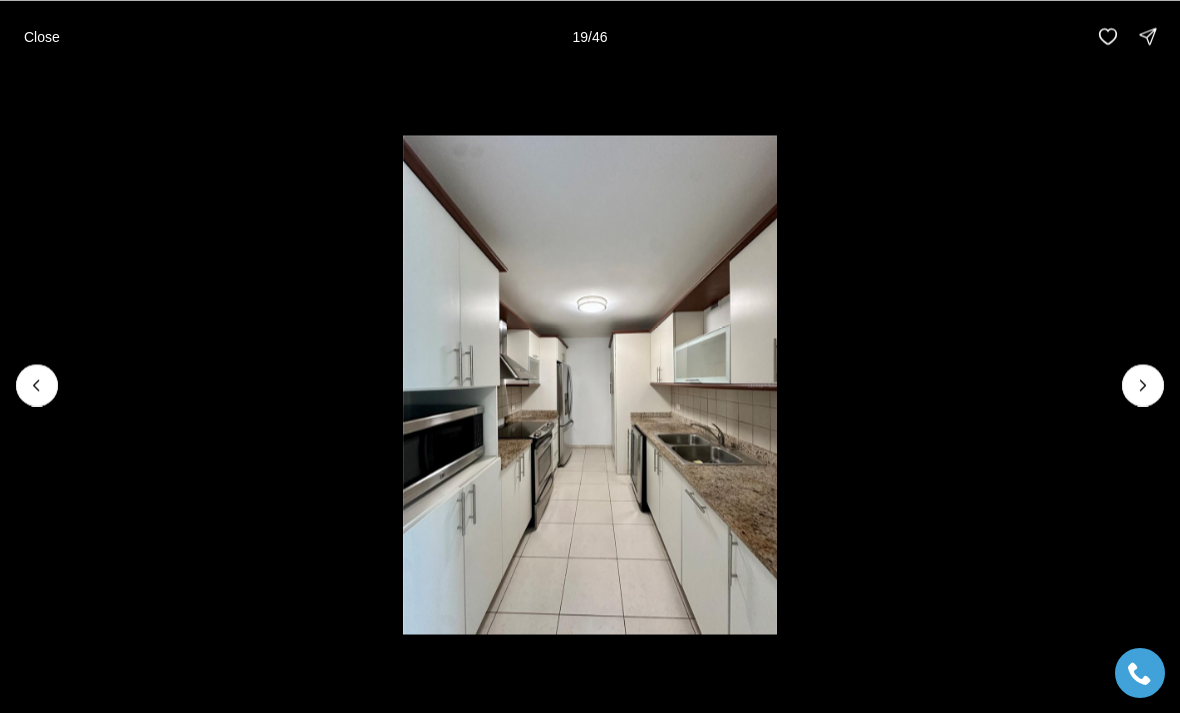 click at bounding box center (1143, 385) 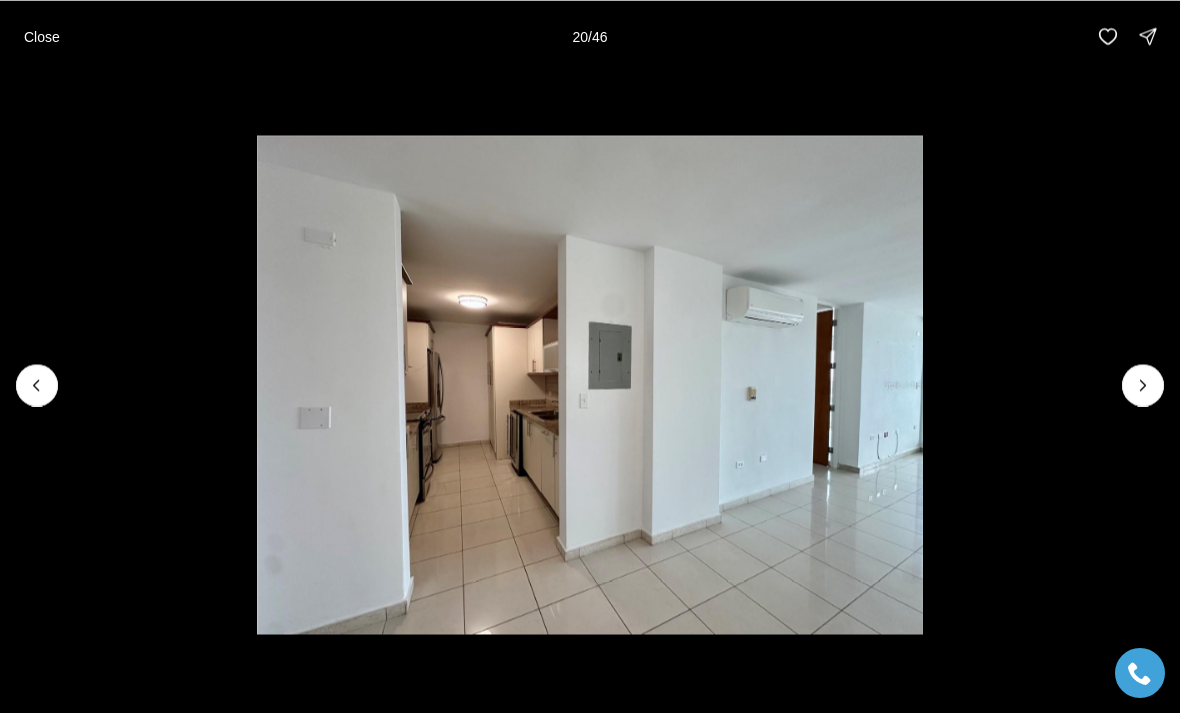 click 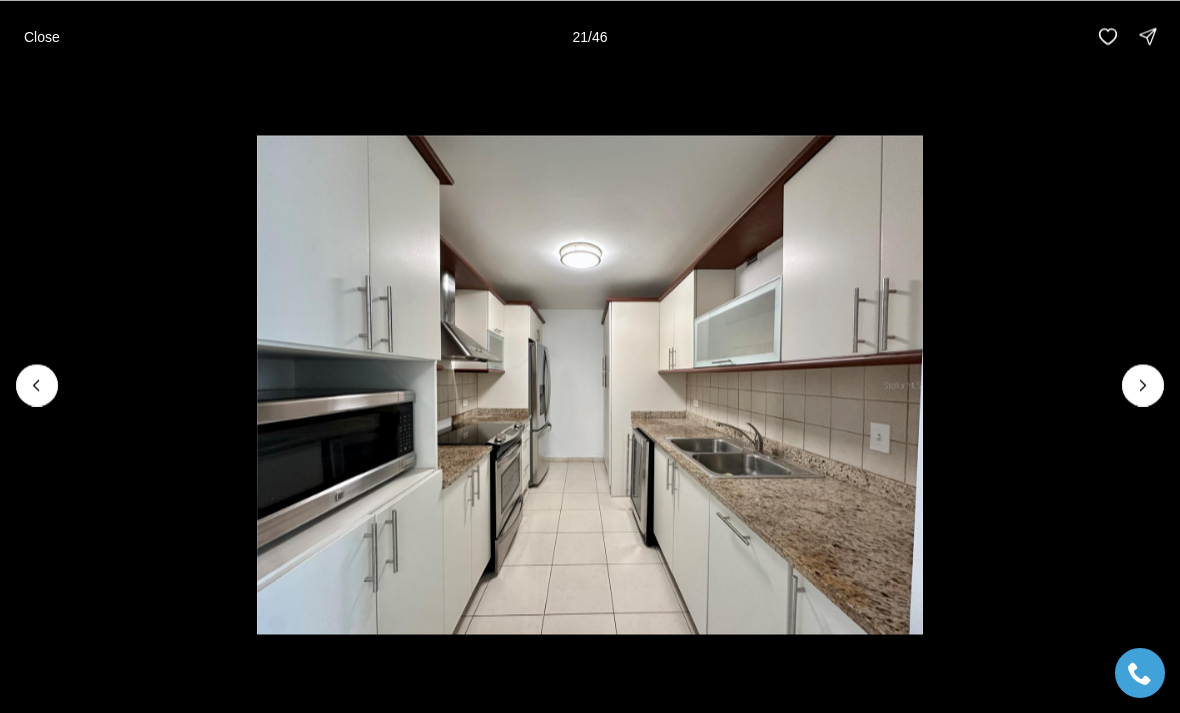 click at bounding box center (1143, 385) 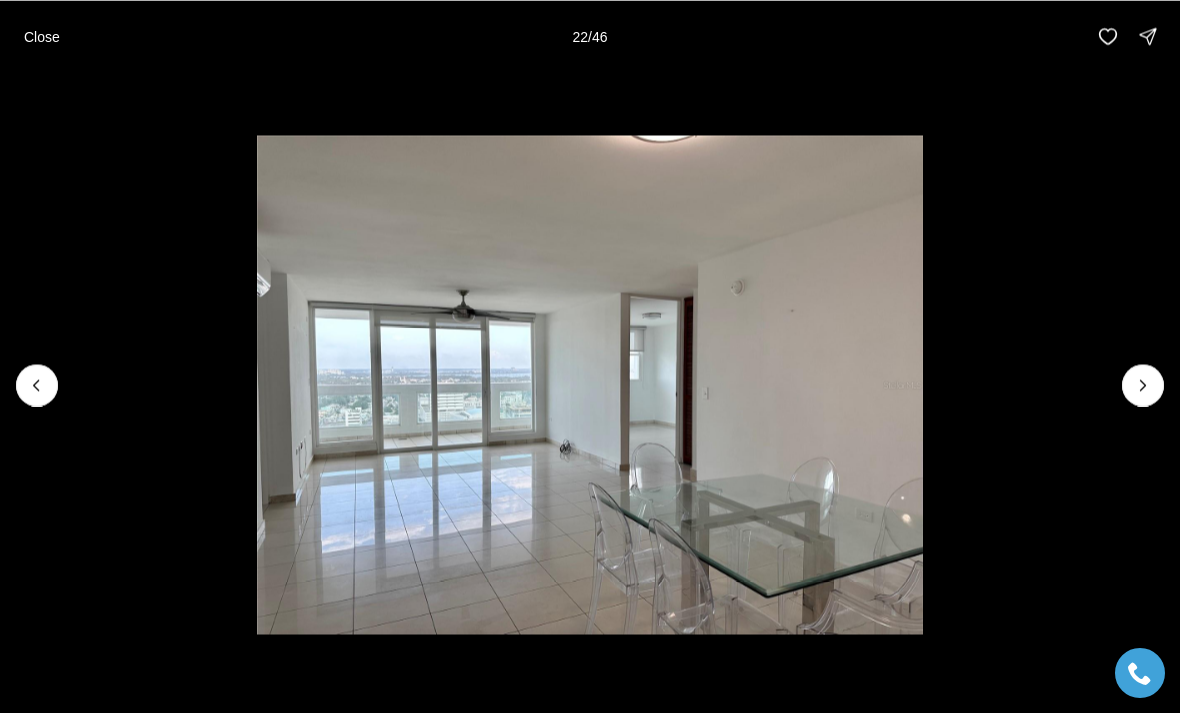 click 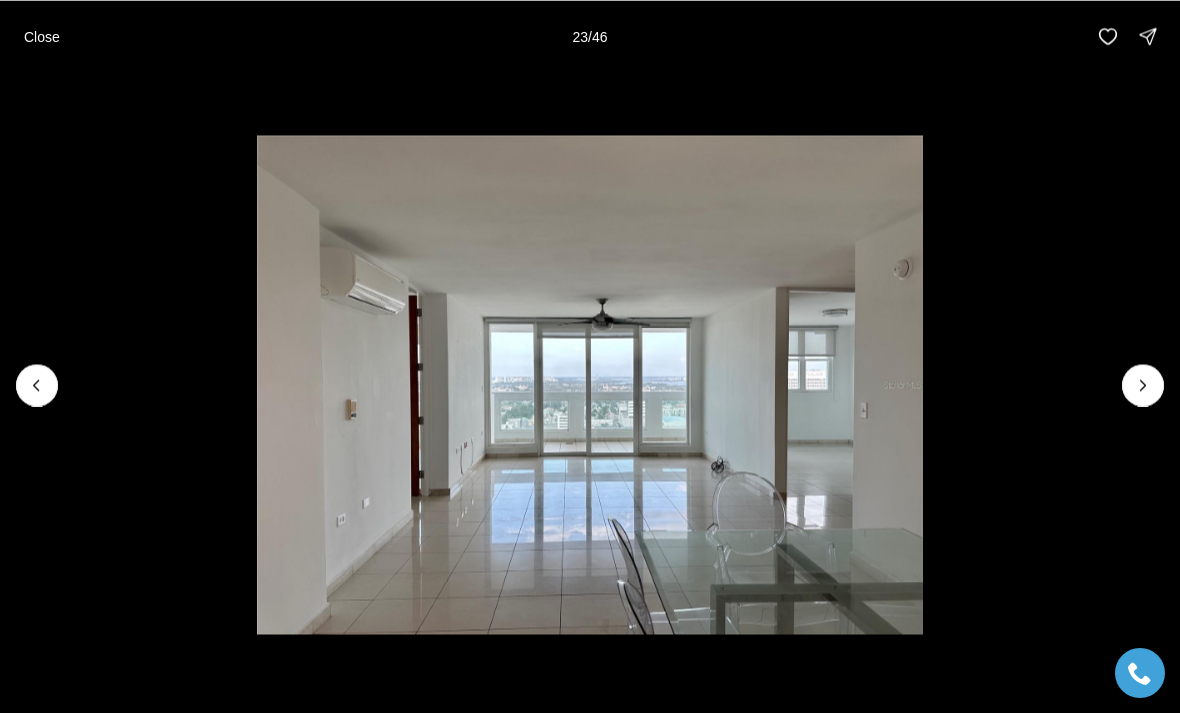 click 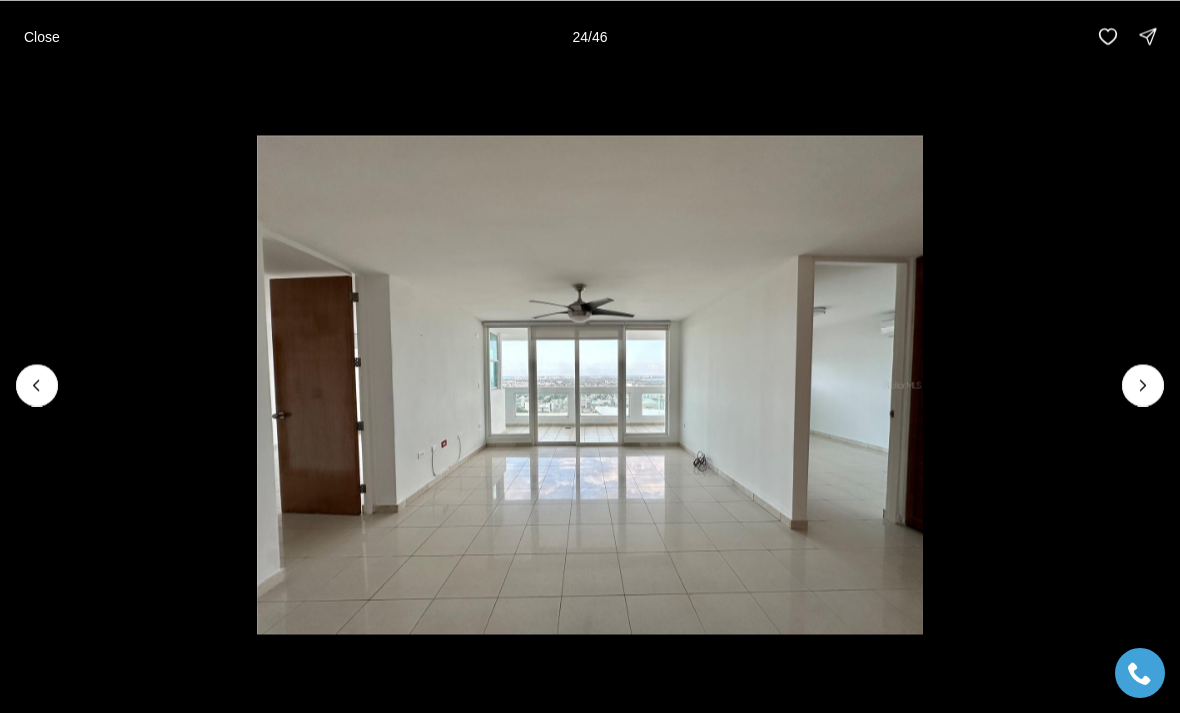 click 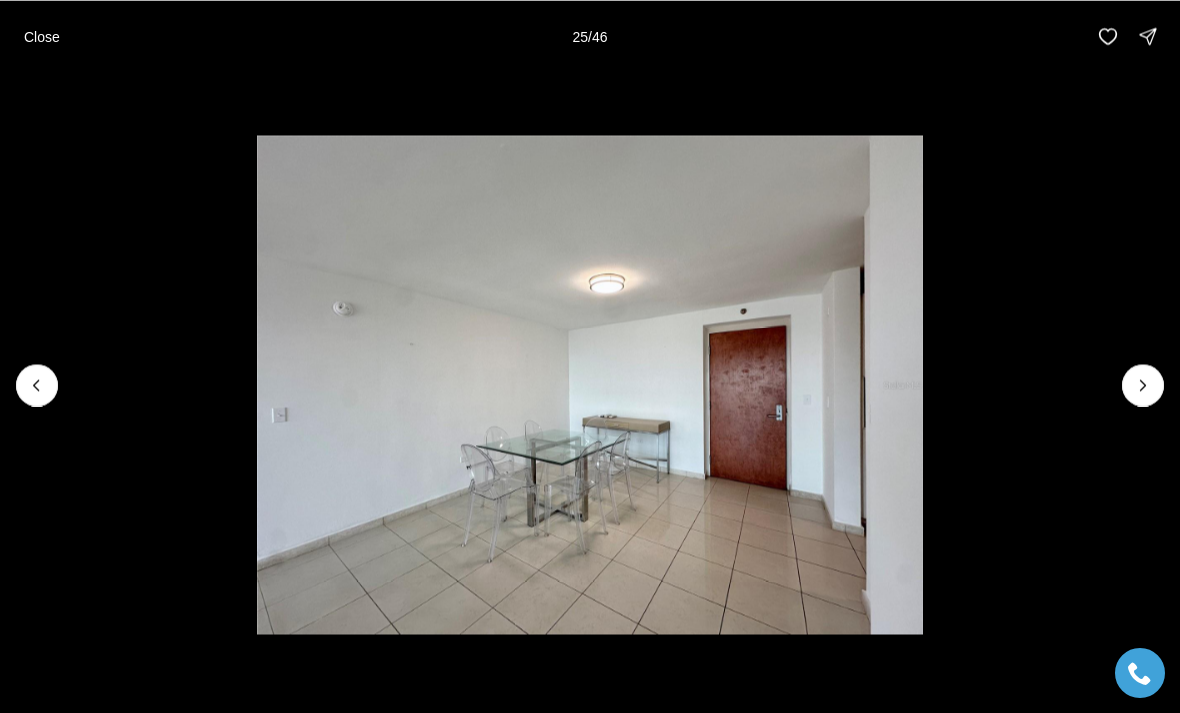 click 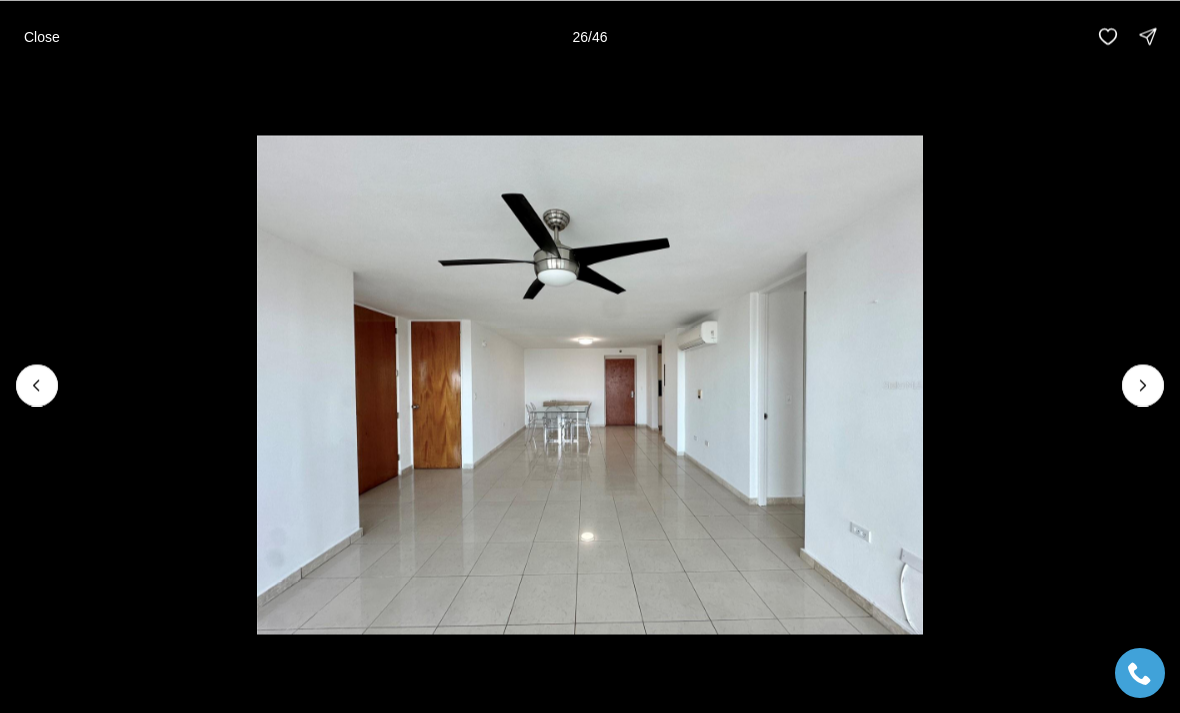 click 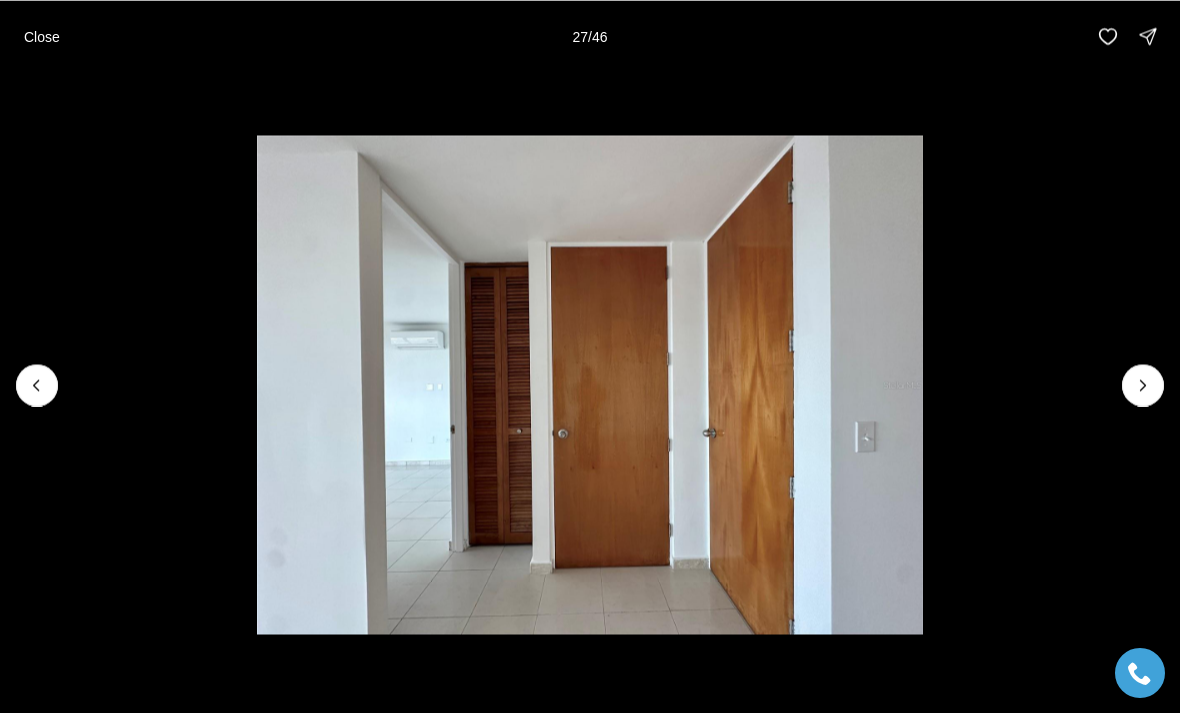 click 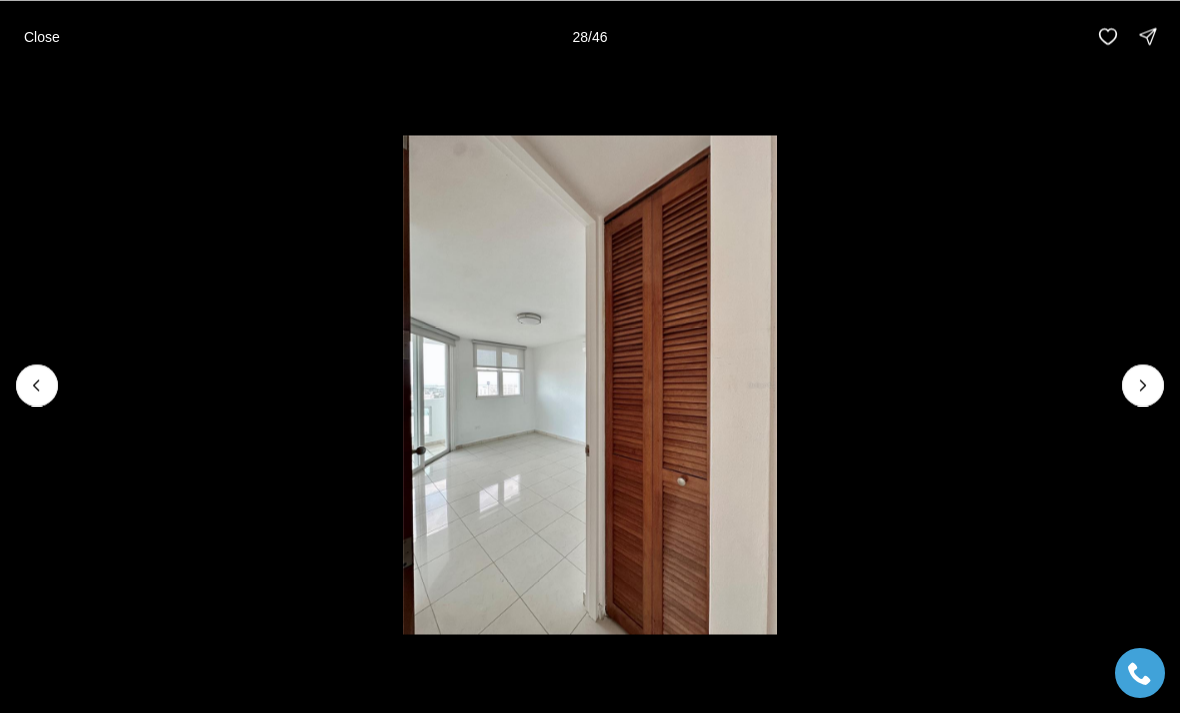 click 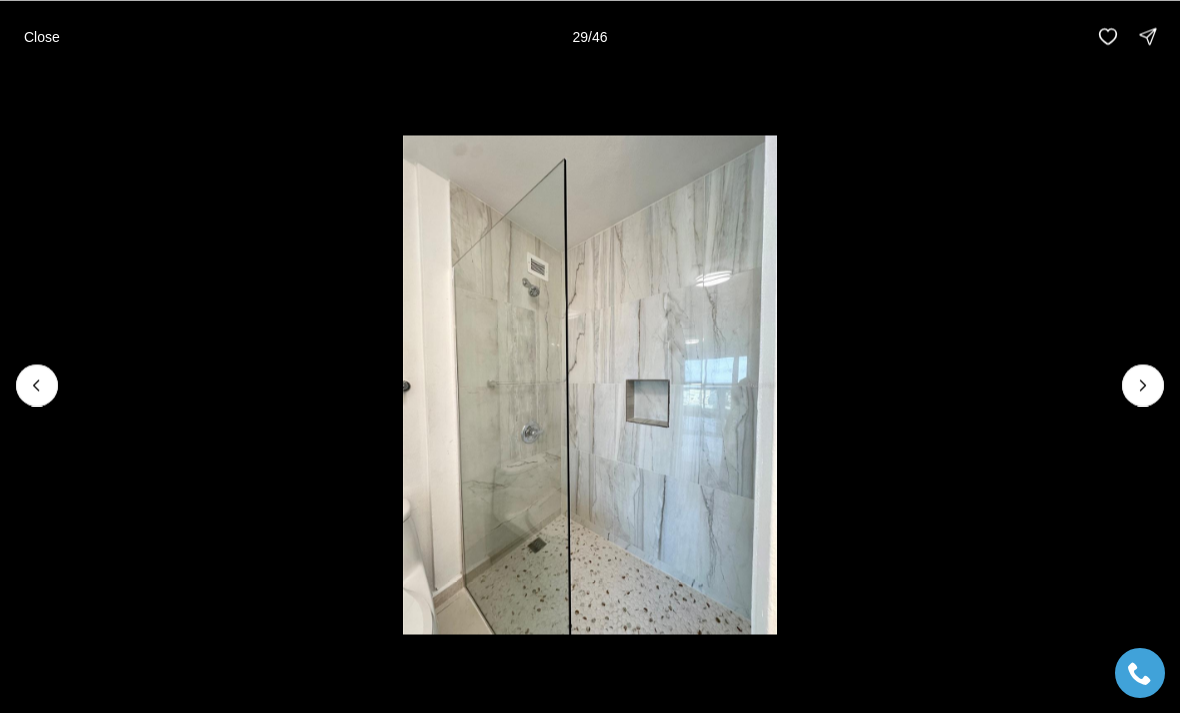click 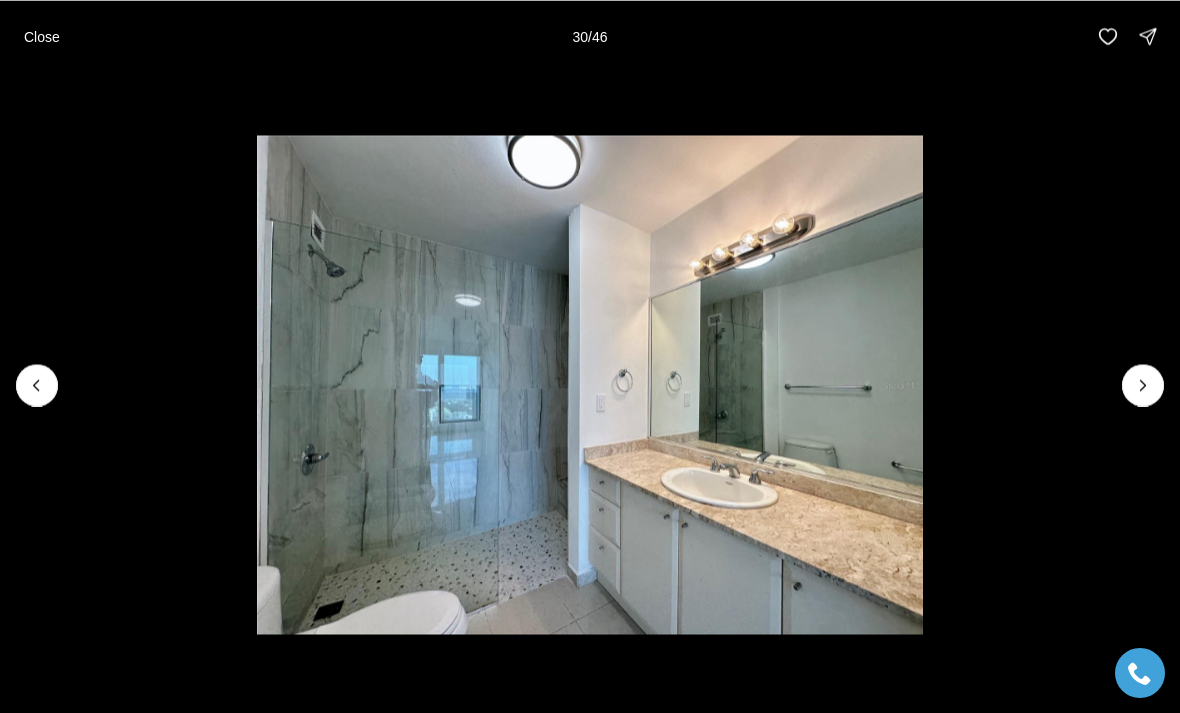 click 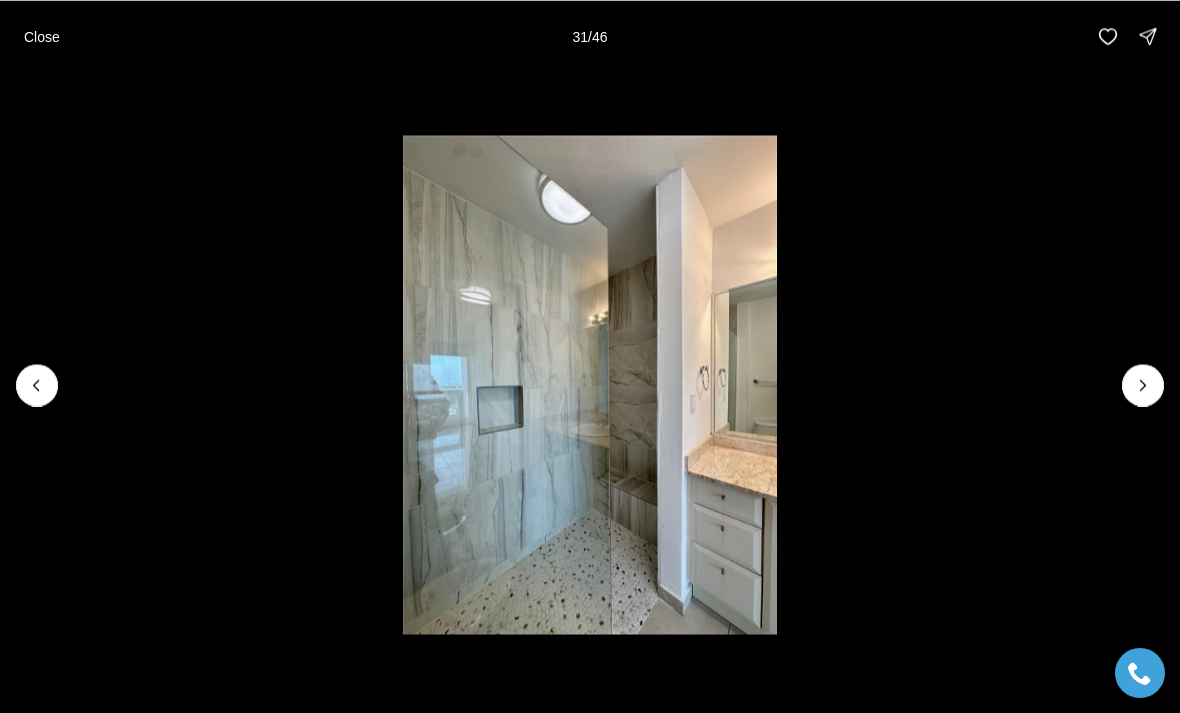 click 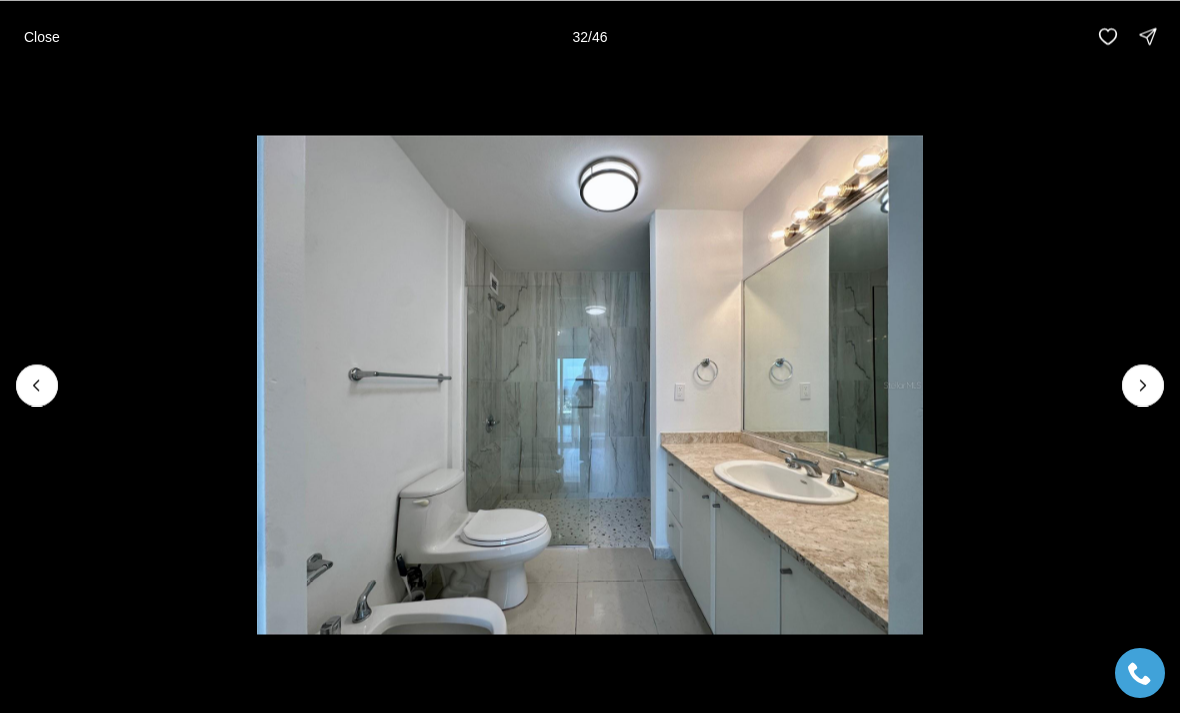 click 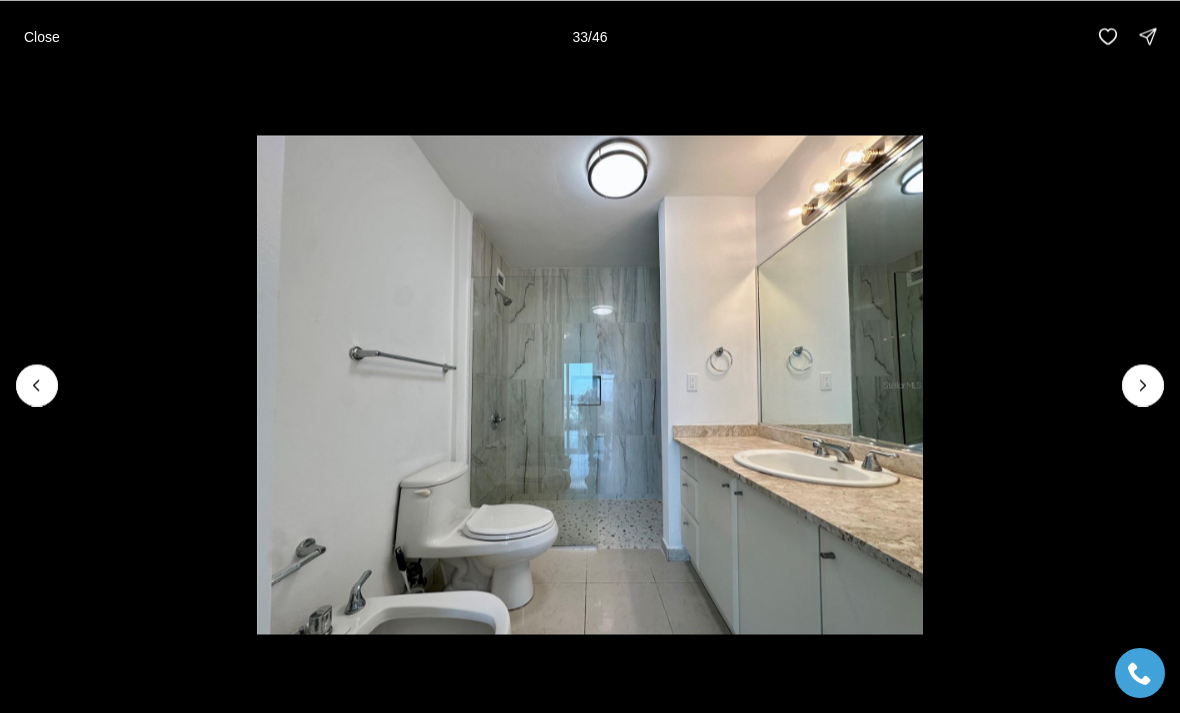 click 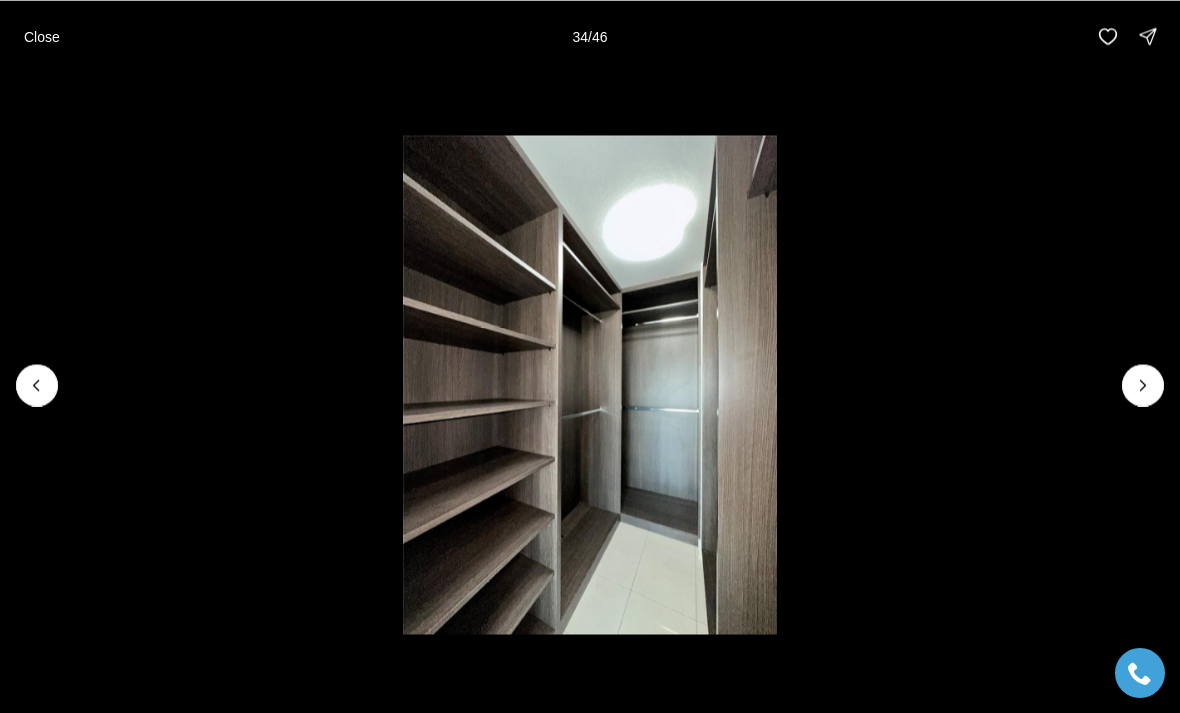 click 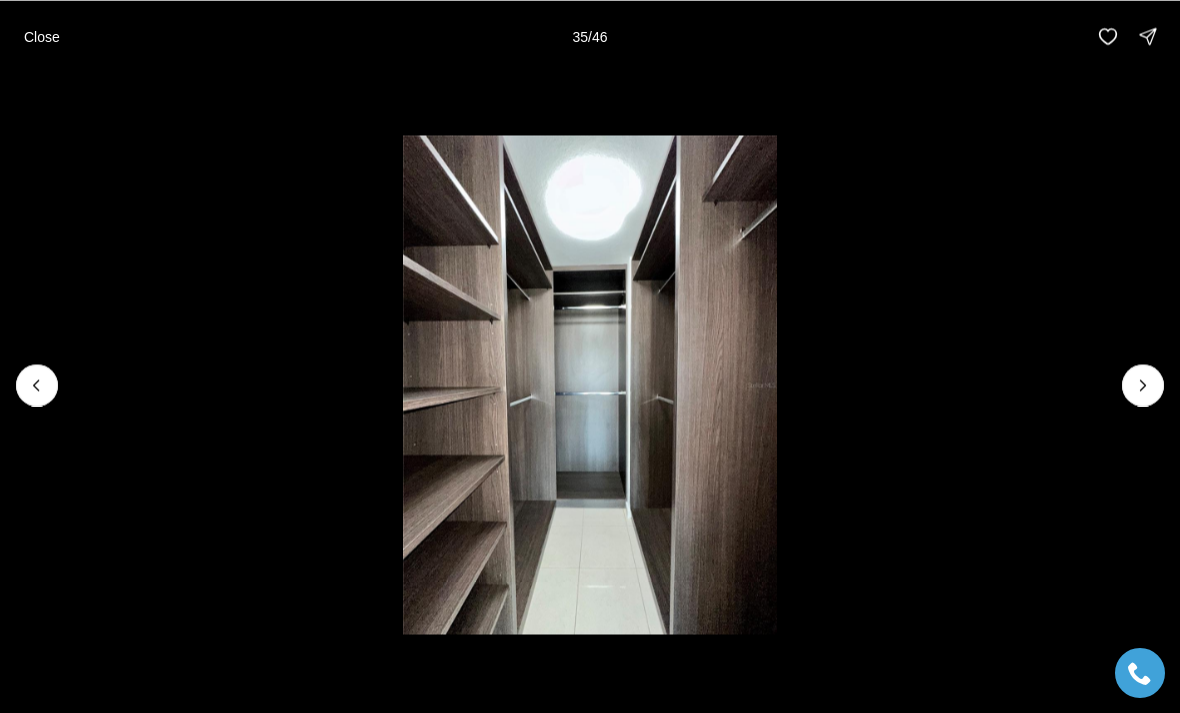 click at bounding box center (1143, 385) 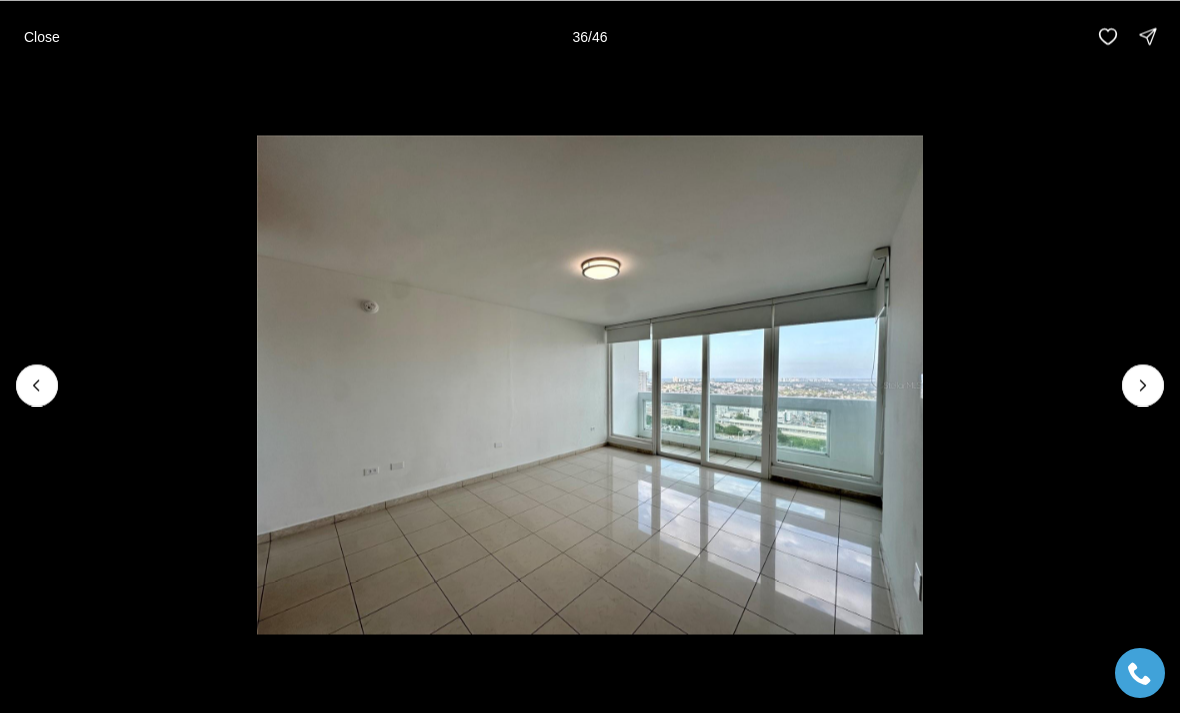 click 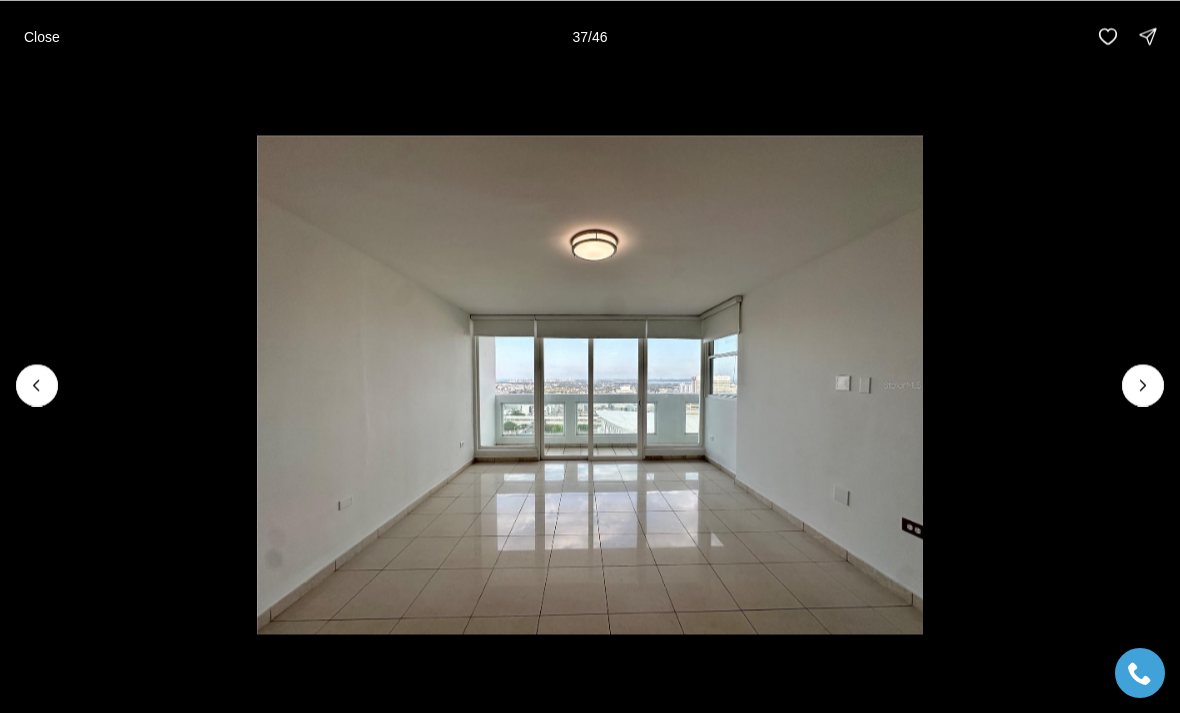 click 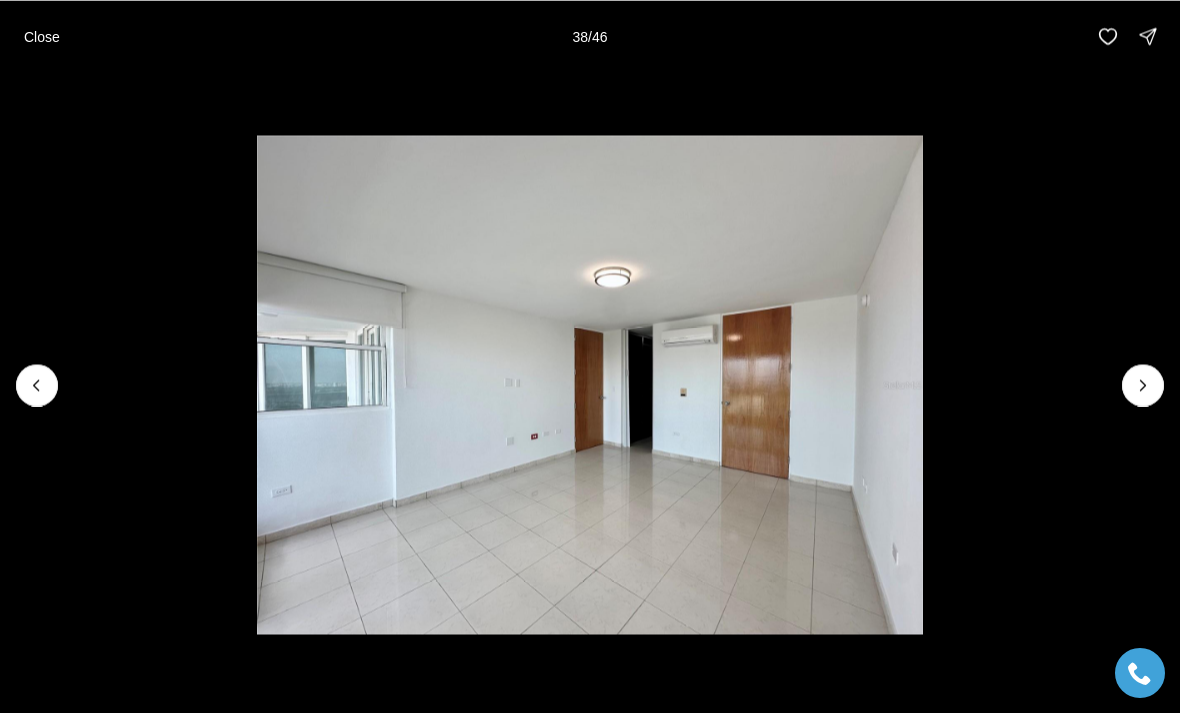 click 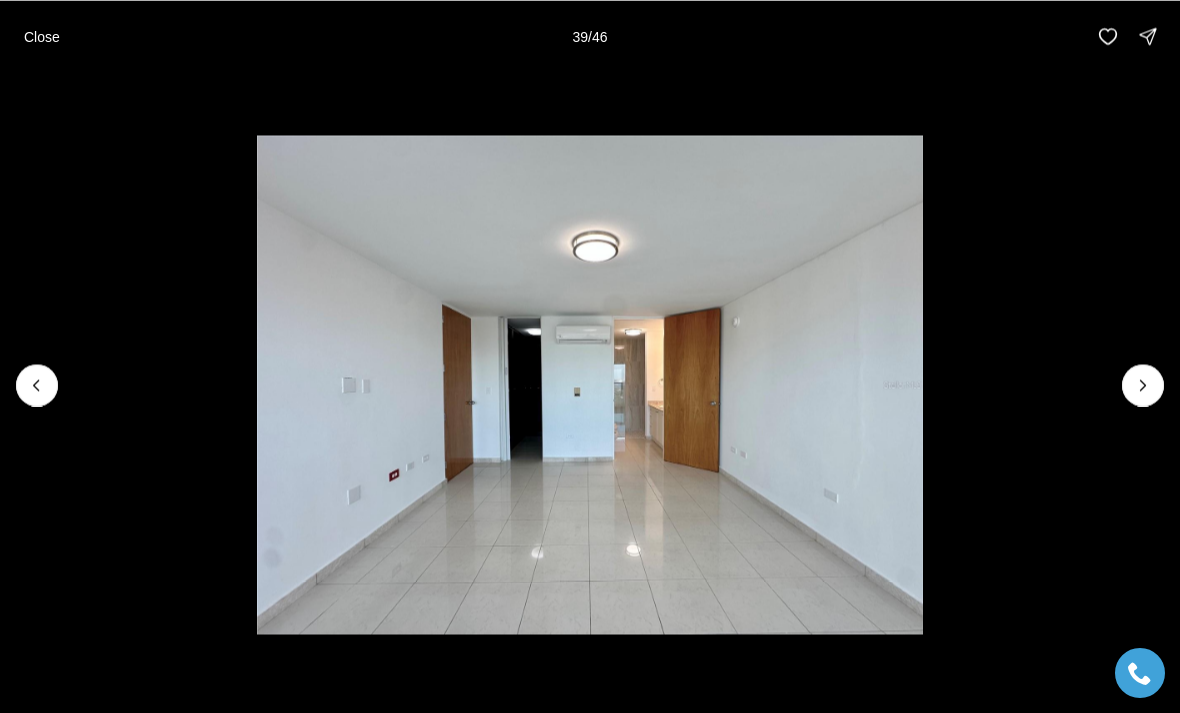 click at bounding box center (1143, 385) 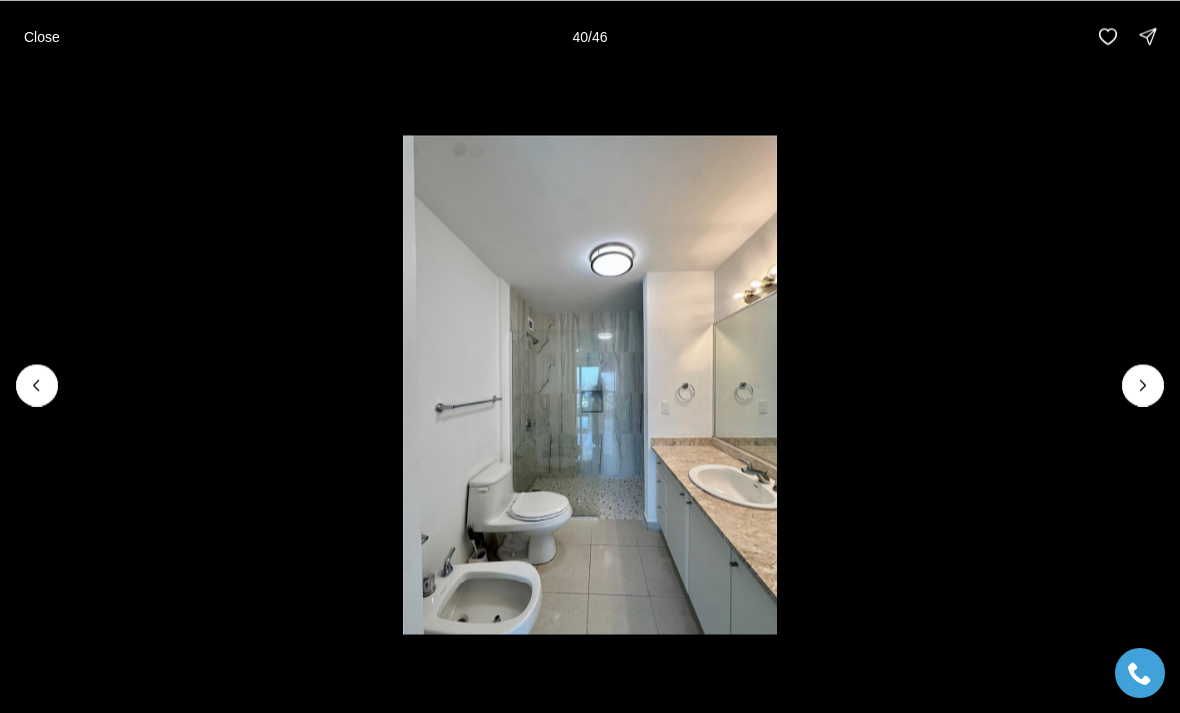 click at bounding box center [1143, 385] 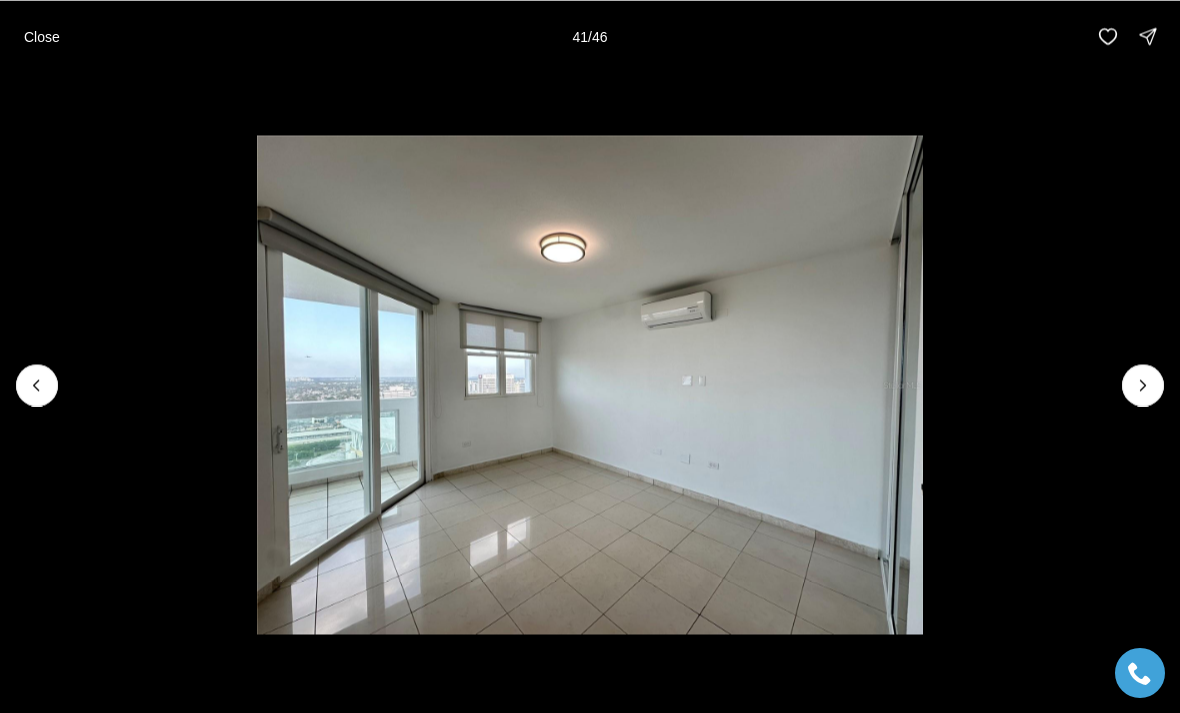 click 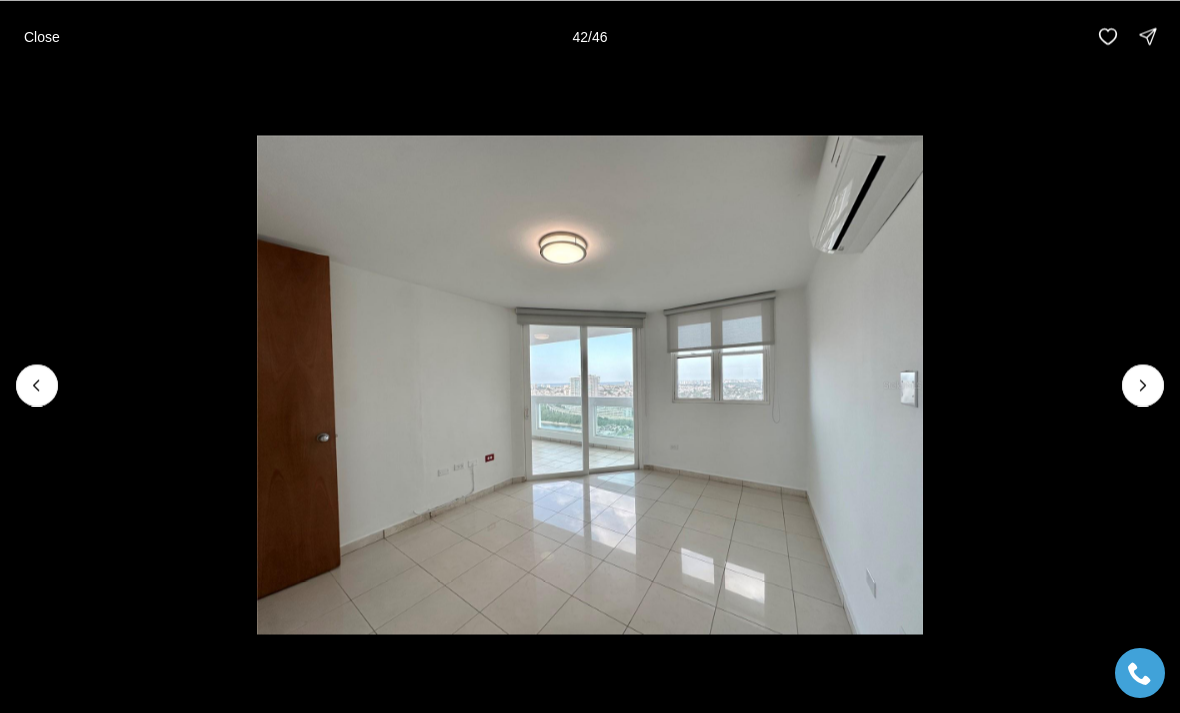 click 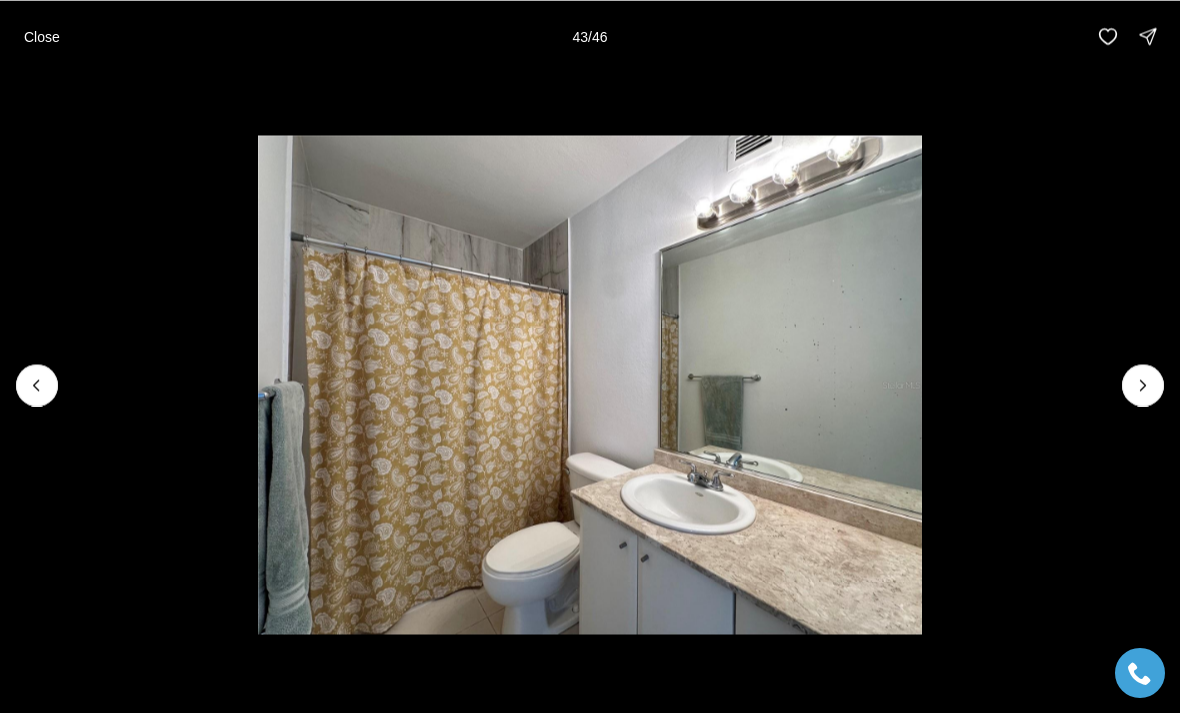 click 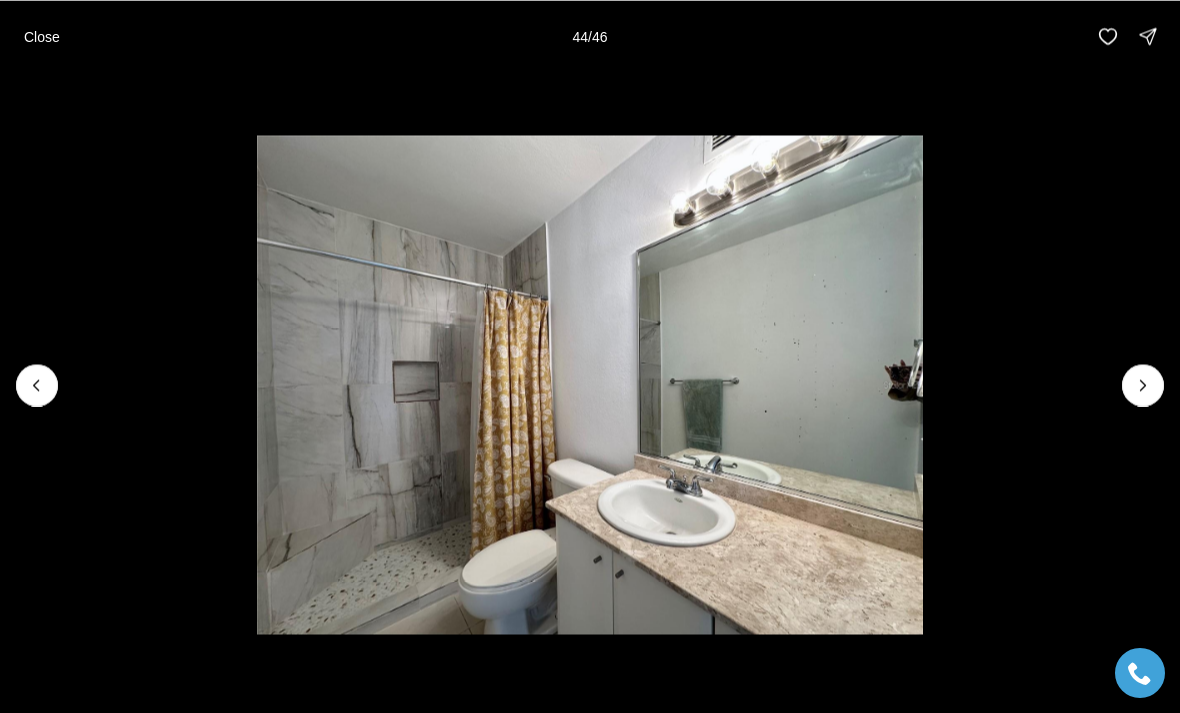click at bounding box center (1143, 385) 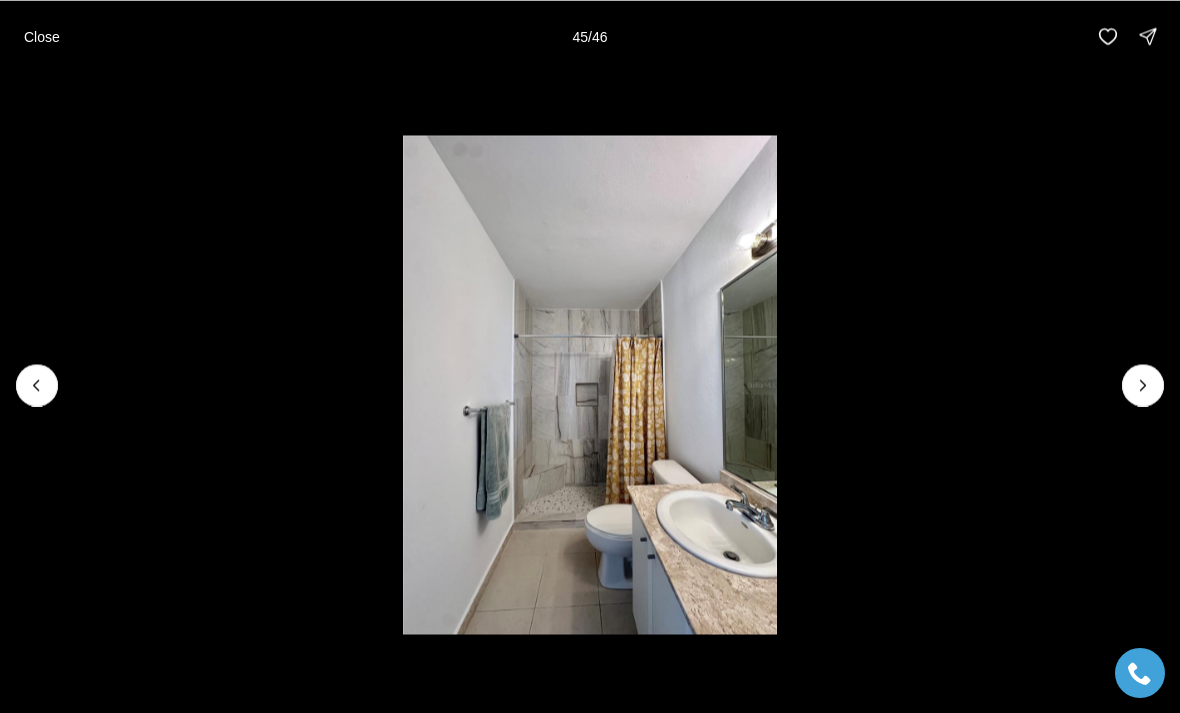 click 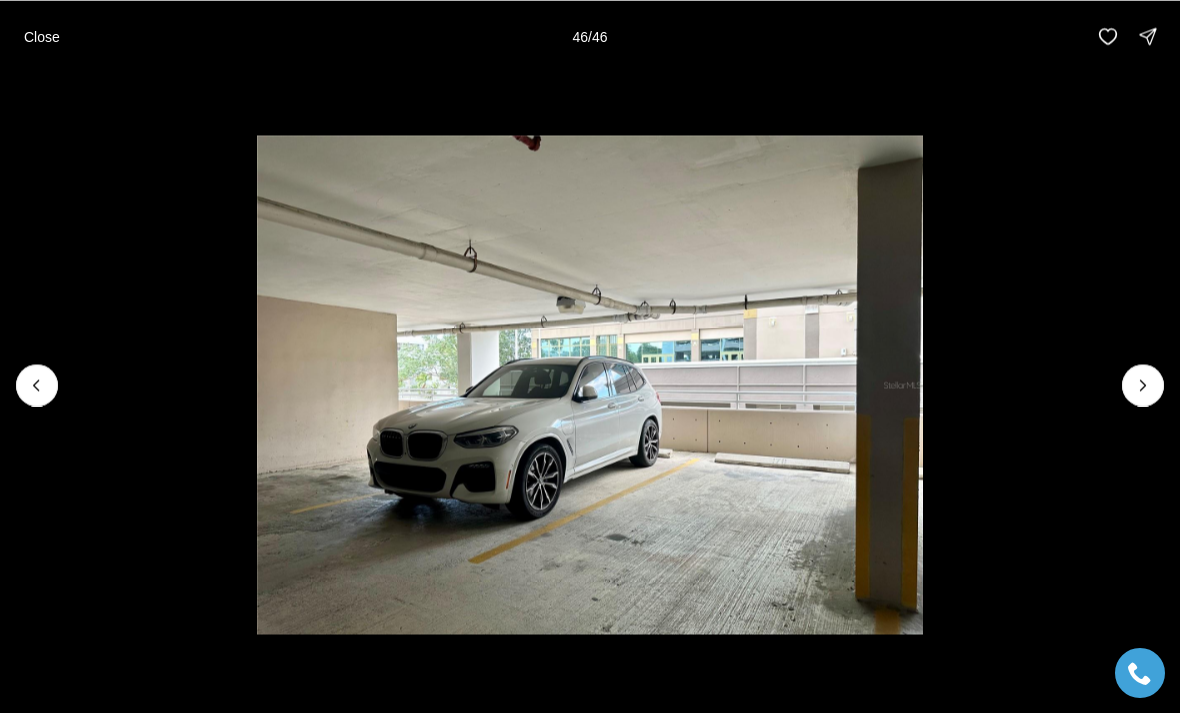 click at bounding box center [589, 384] 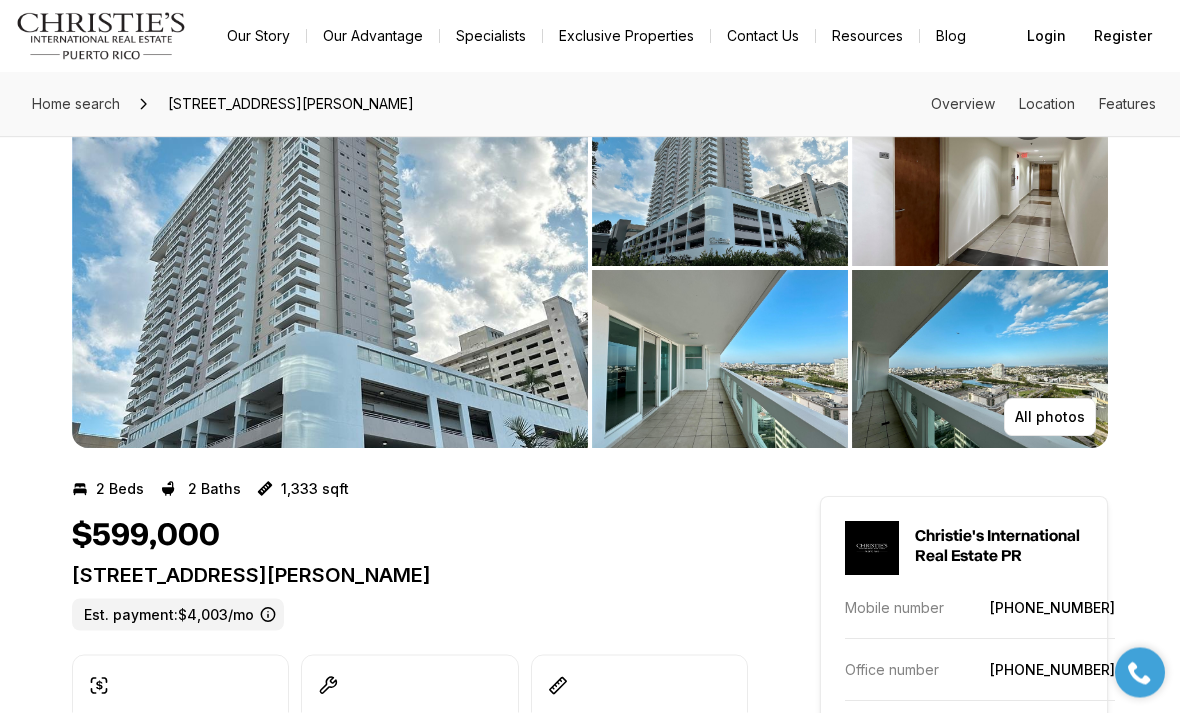 scroll, scrollTop: 0, scrollLeft: 0, axis: both 